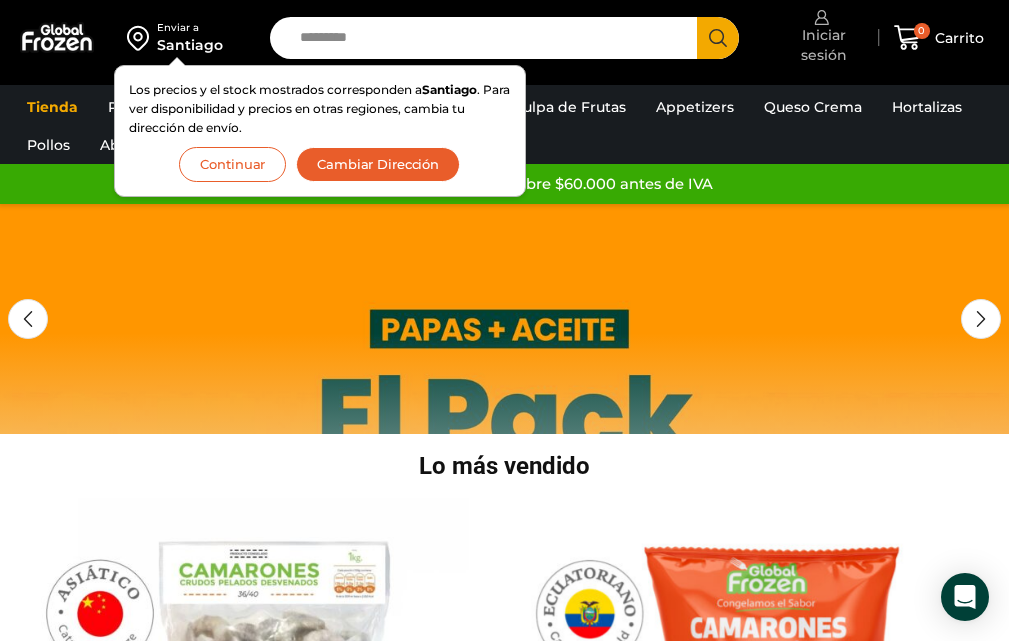scroll, scrollTop: 0, scrollLeft: 0, axis: both 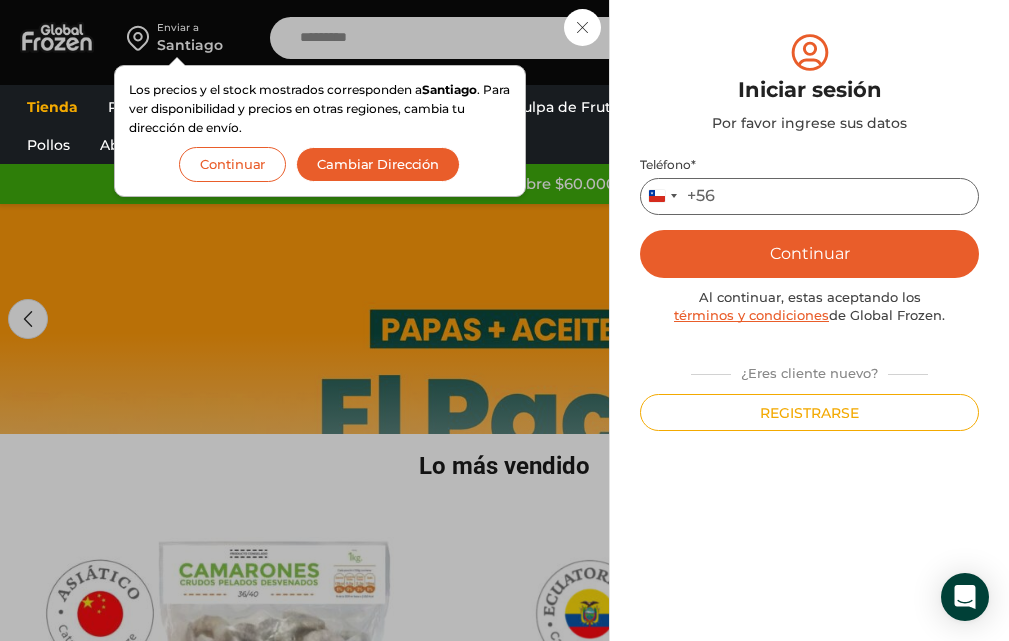 click on "Teléfono
*" at bounding box center [809, 196] 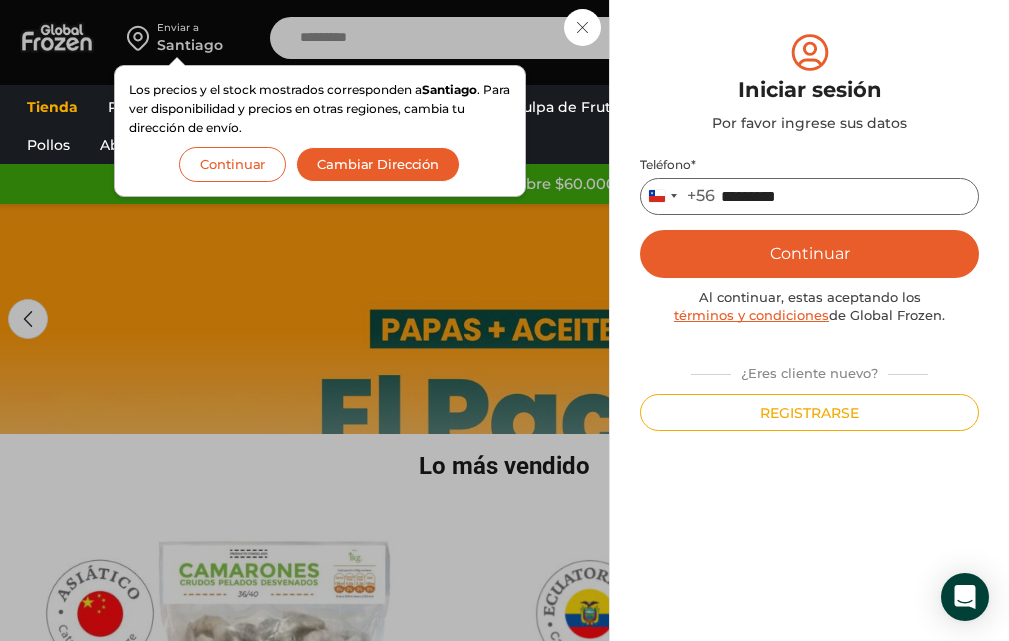 type on "*********" 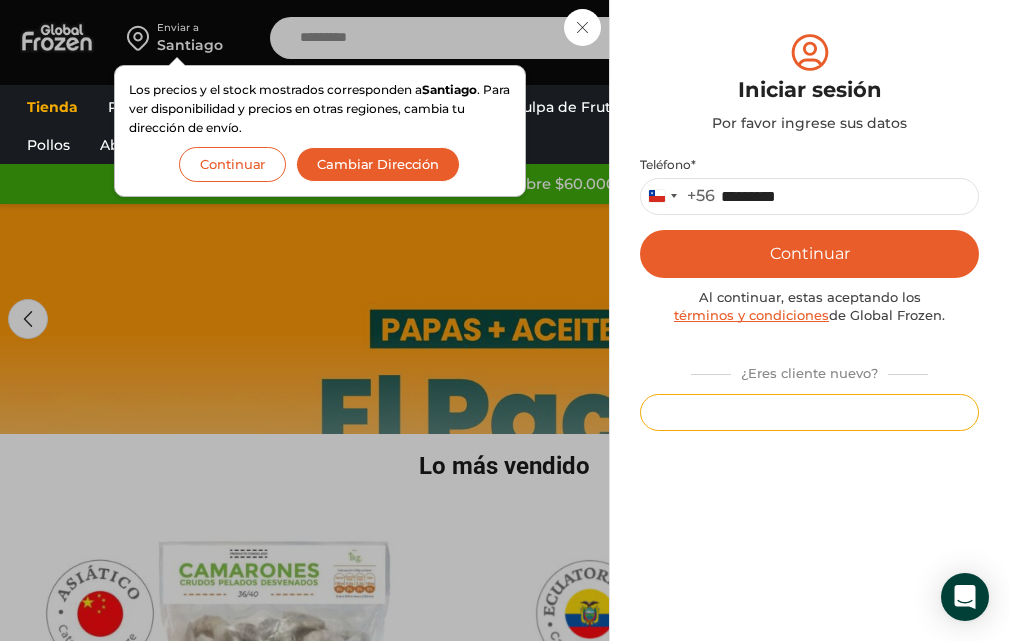 click on "Registrarse" at bounding box center (809, 412) 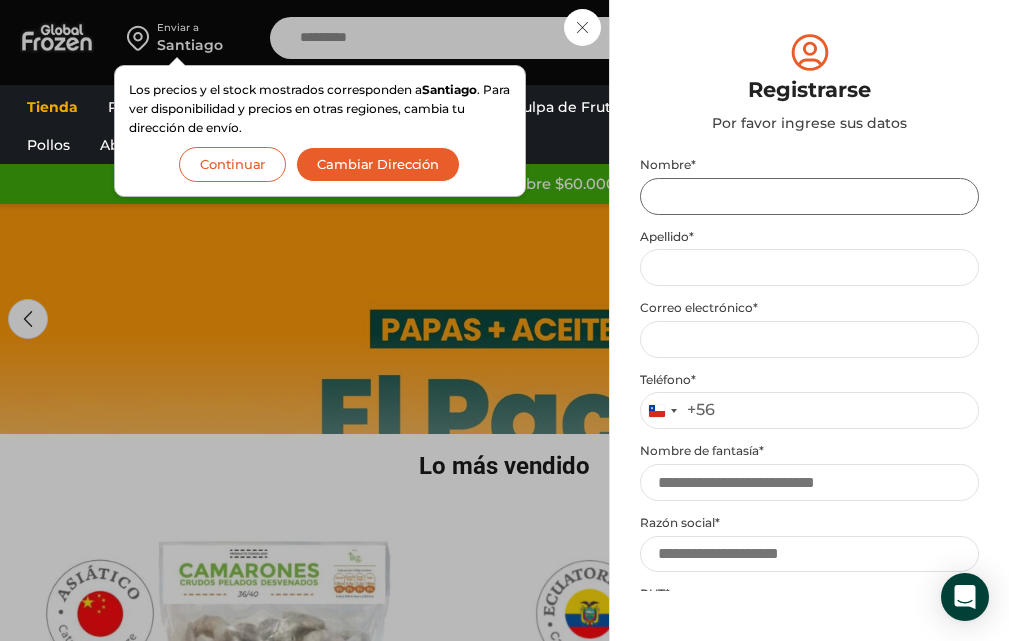 click on "Nombre  *" at bounding box center [809, 196] 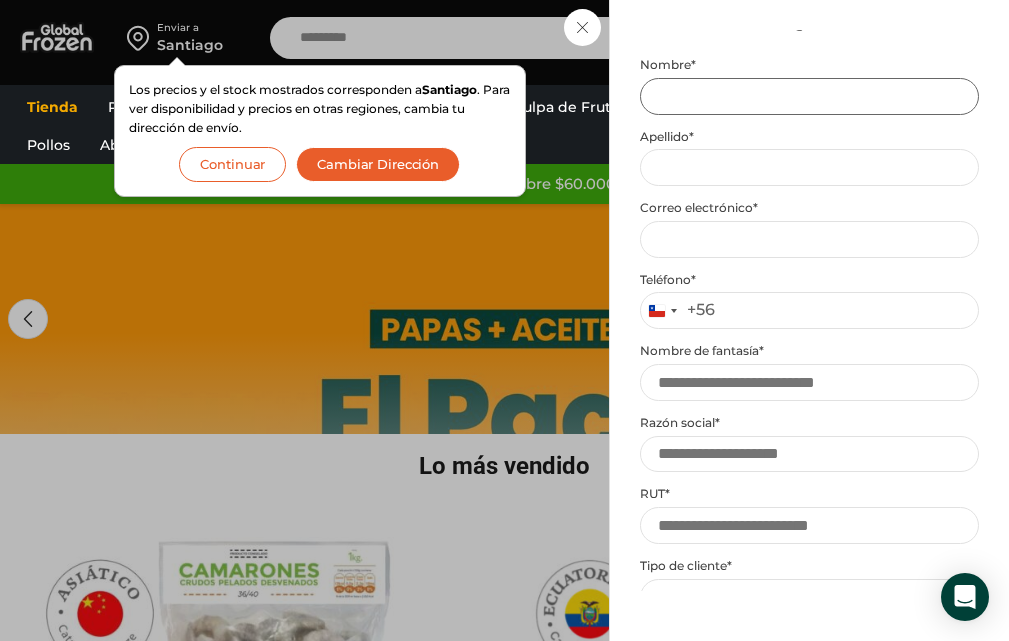 scroll, scrollTop: 0, scrollLeft: 0, axis: both 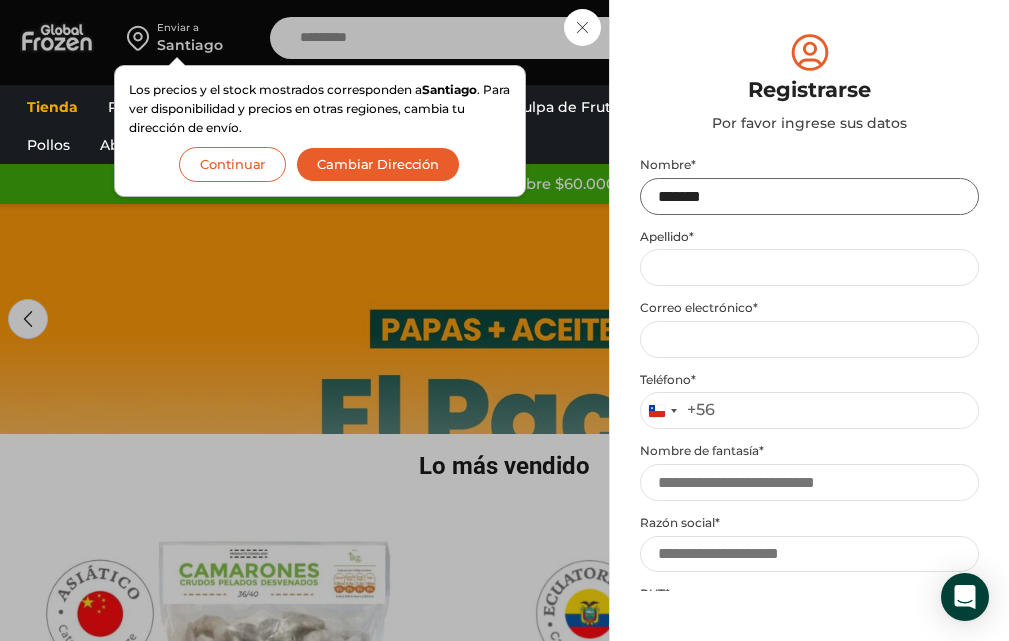 type on "******" 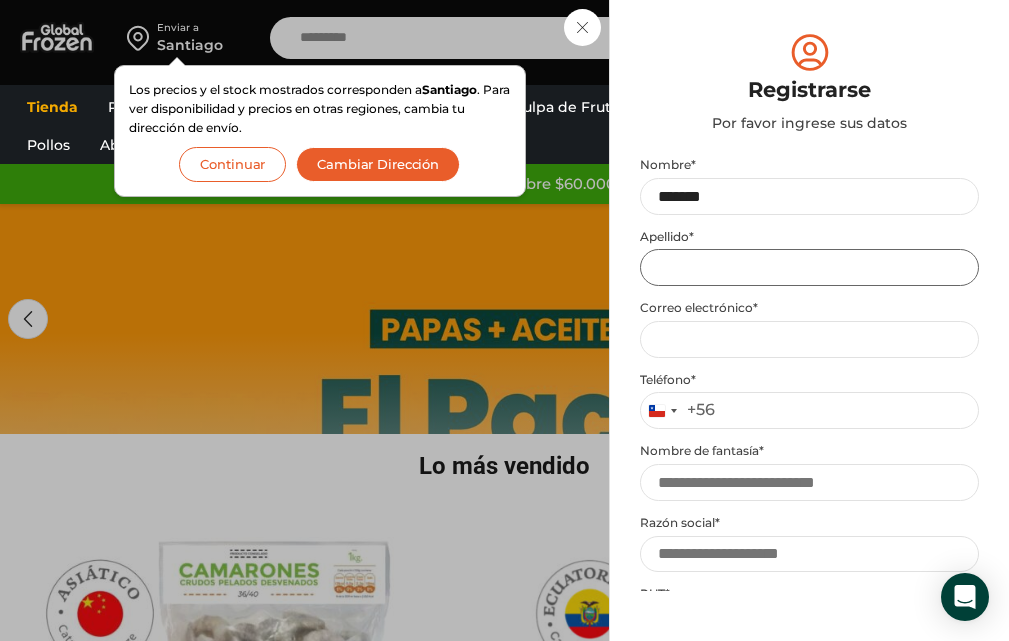 click on "Apellido  *" at bounding box center (809, 267) 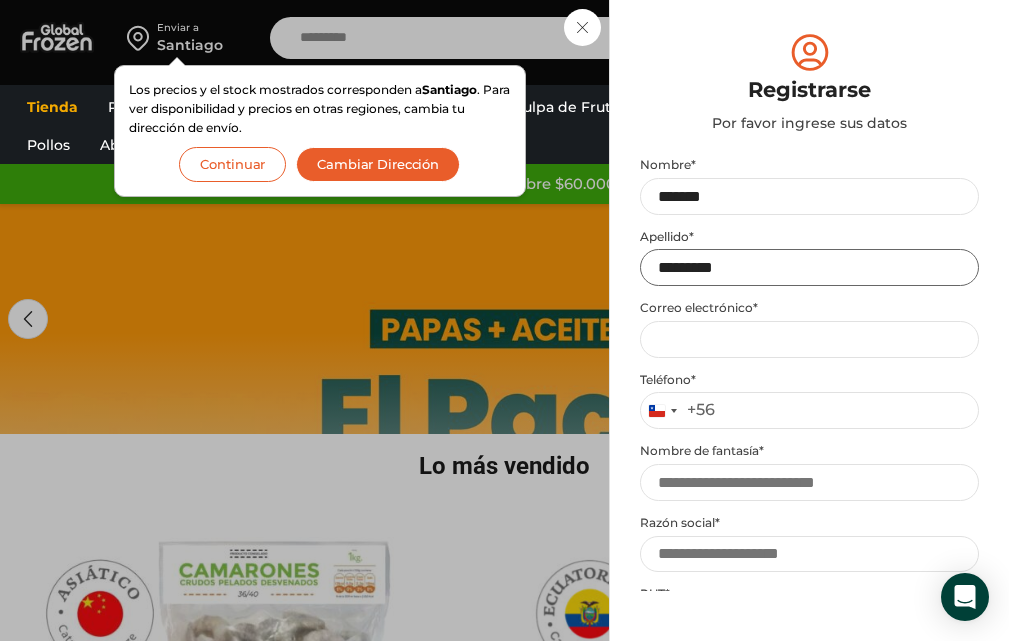 type on "*********" 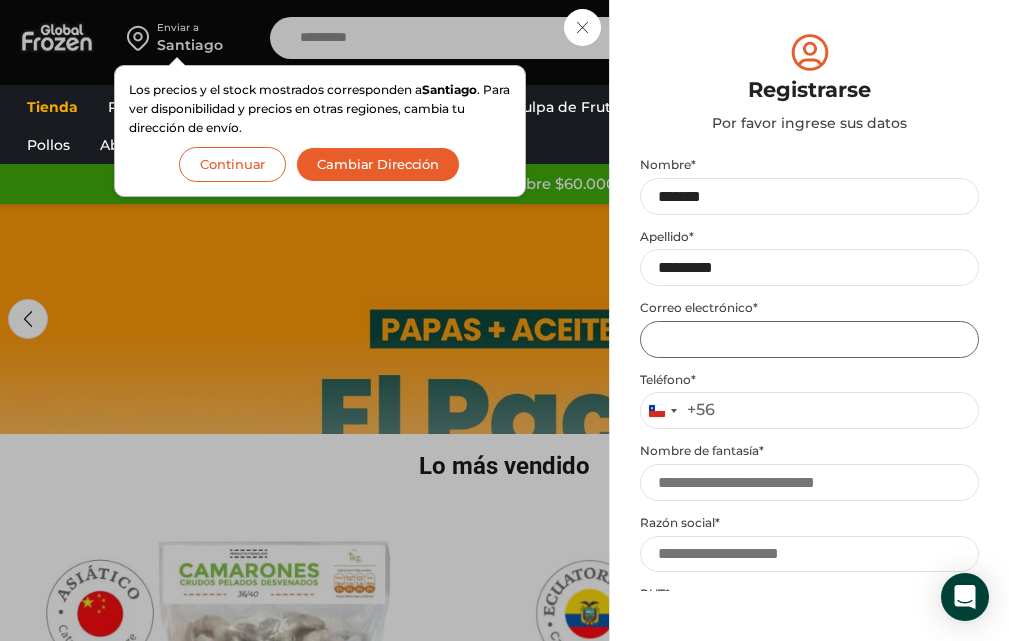 click on "Email address                                          *" at bounding box center (809, 339) 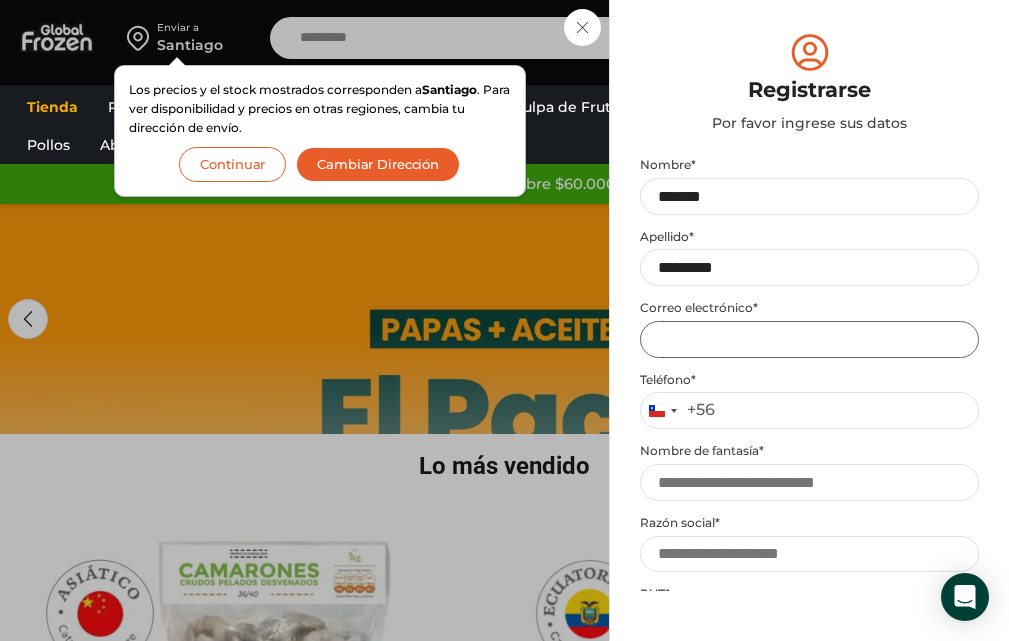 type on "**********" 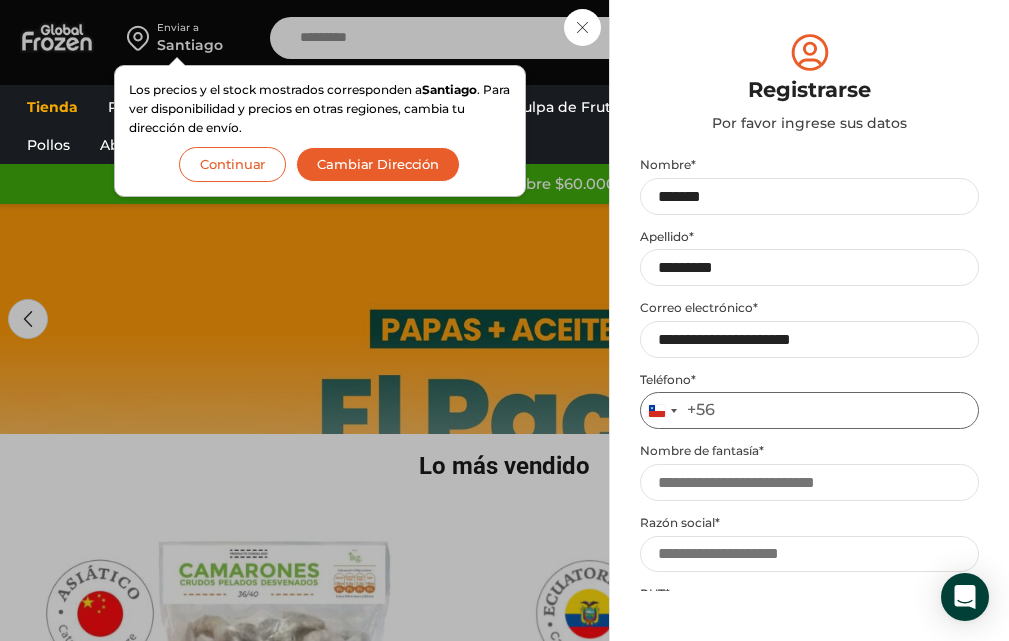 click on "Teléfono  *" at bounding box center (809, 410) 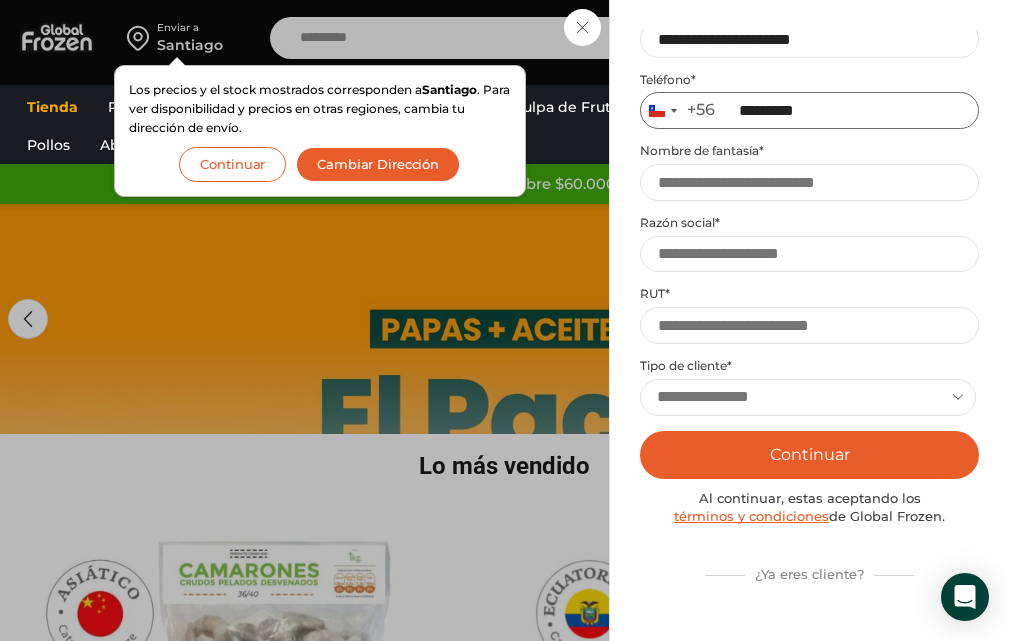 type on "*********" 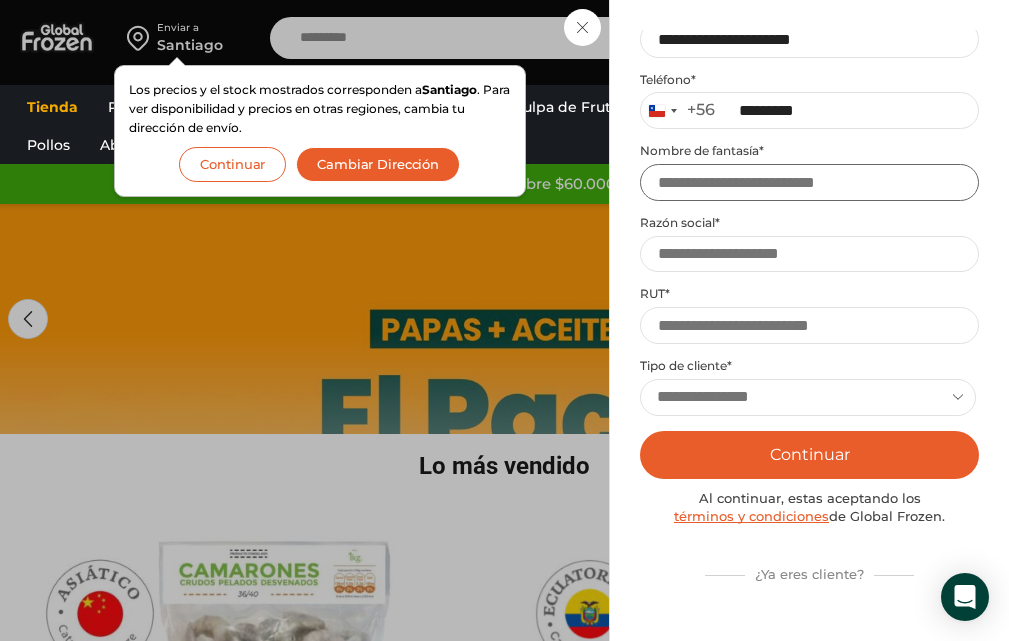 click on "Nombre de fantasía  *" at bounding box center (809, 182) 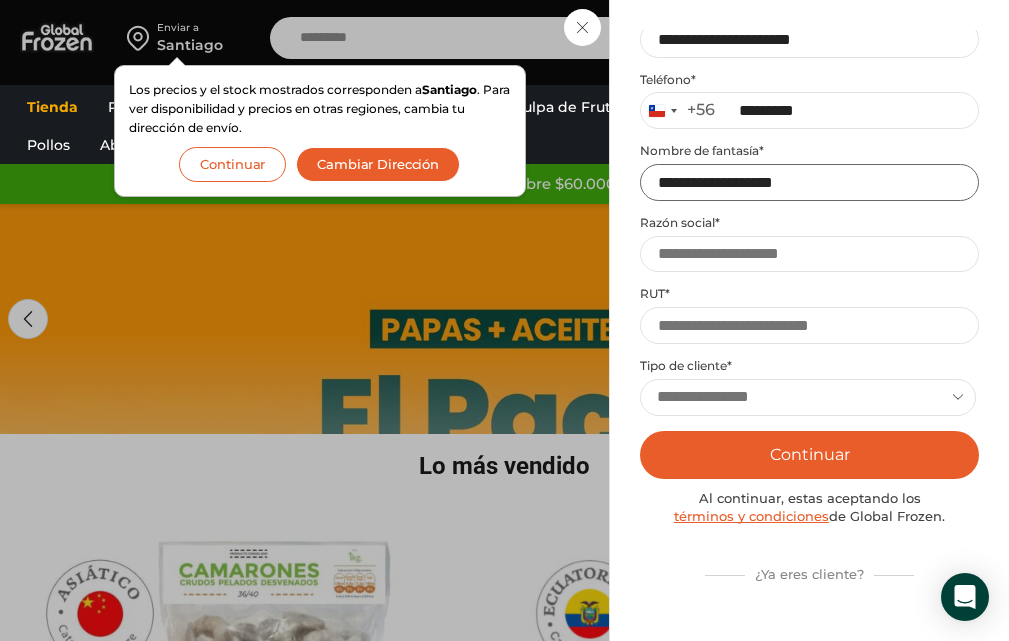 type on "**********" 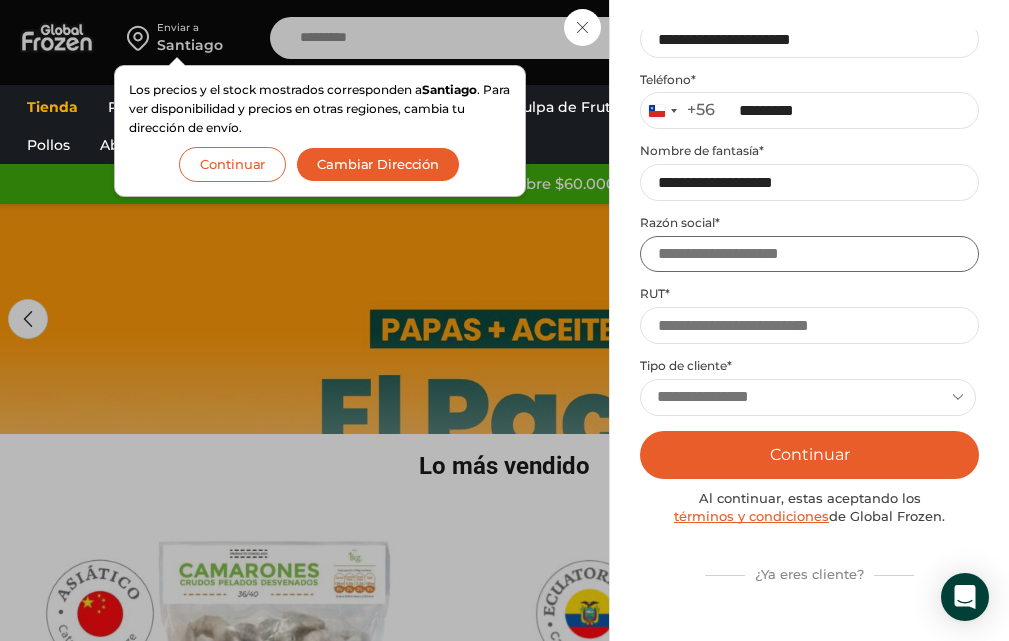 click on "Razón social  *" at bounding box center (809, 254) 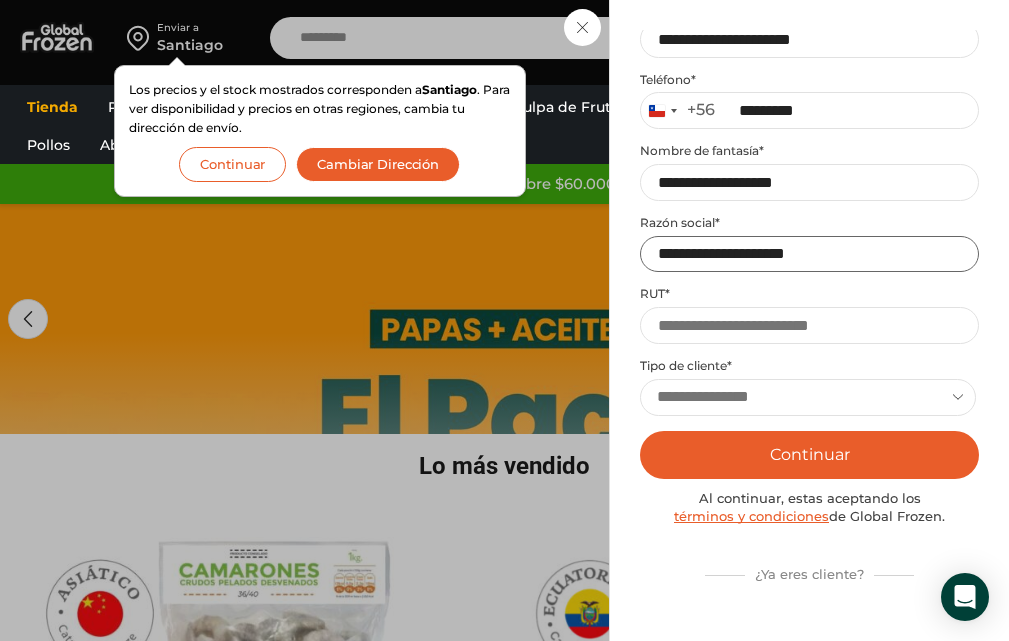 type on "**********" 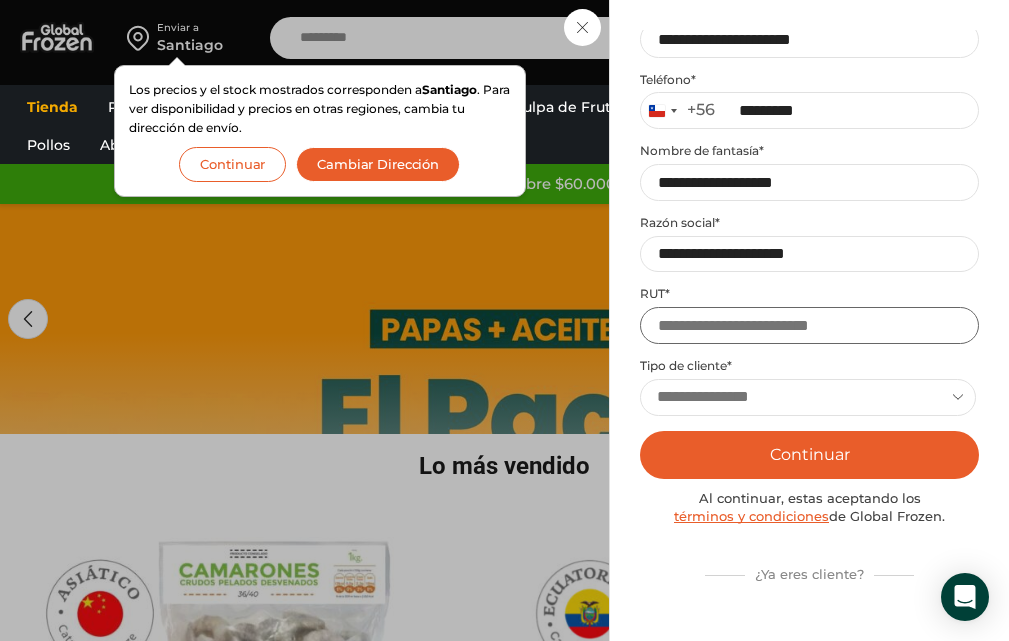 click on "RUT  *" at bounding box center [809, 325] 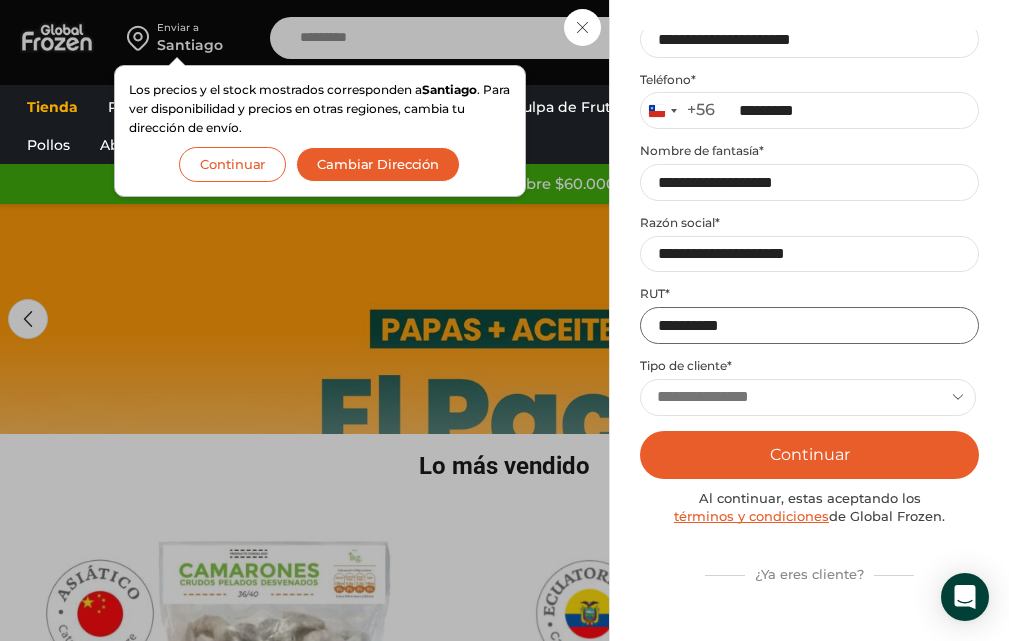 type on "**********" 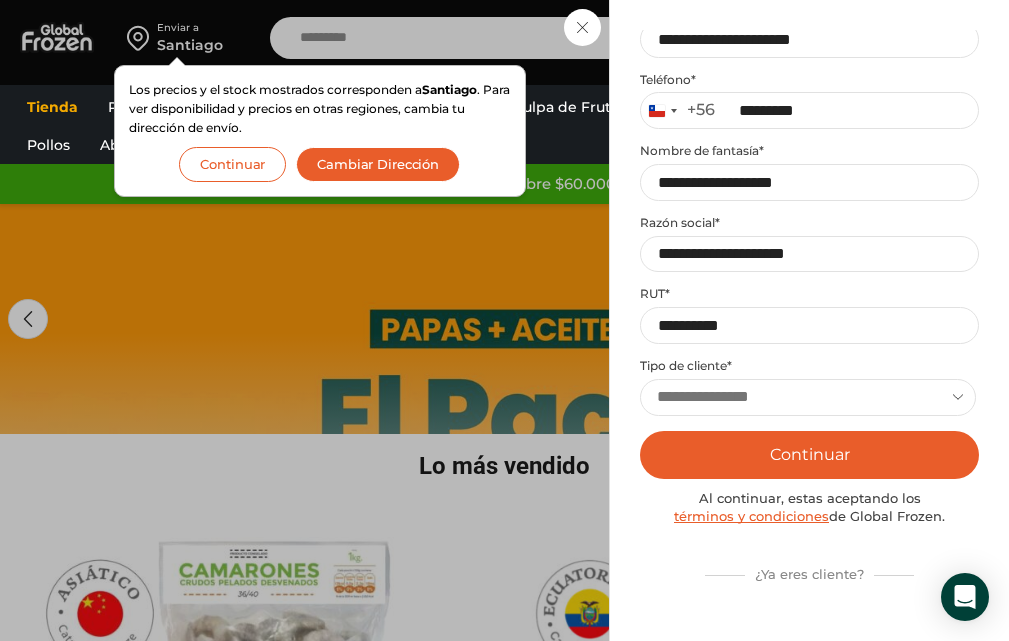 click on "**********" at bounding box center [808, 397] 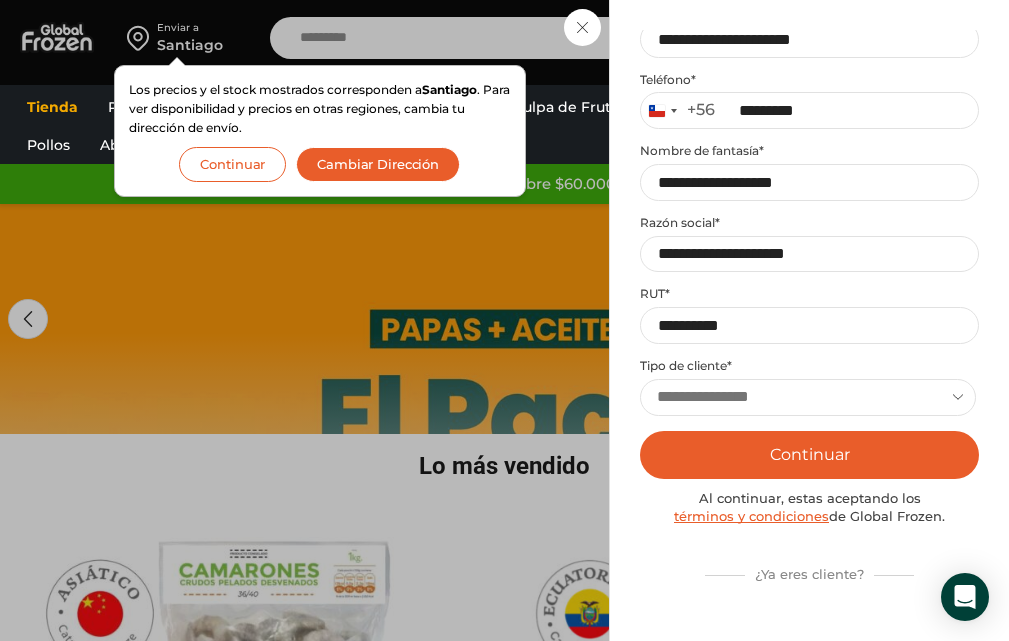 click on "**********" at bounding box center [808, 397] 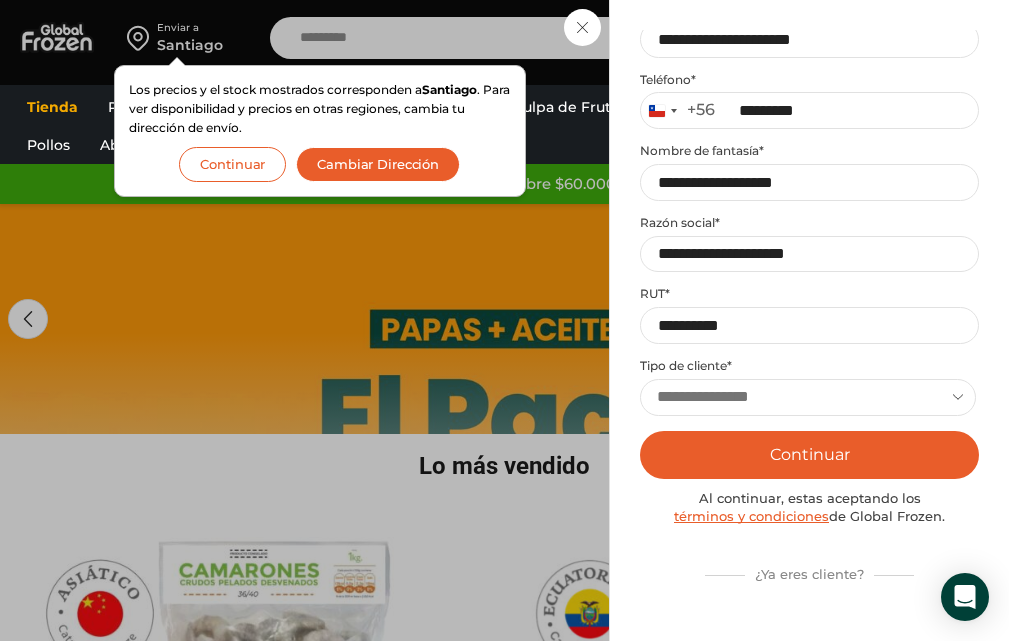 select on "******" 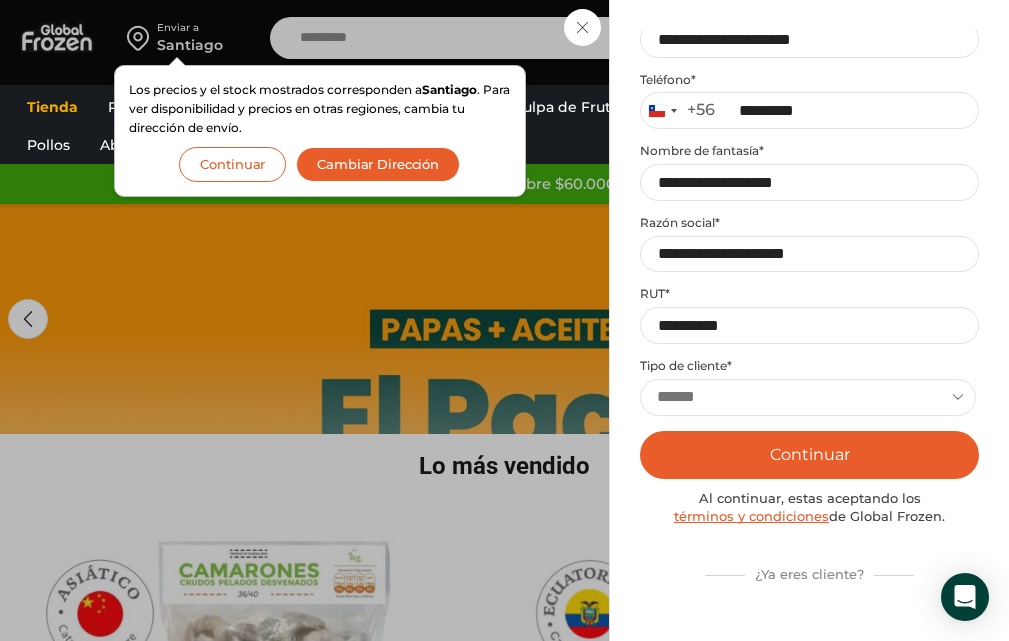 click on "**********" at bounding box center (808, 397) 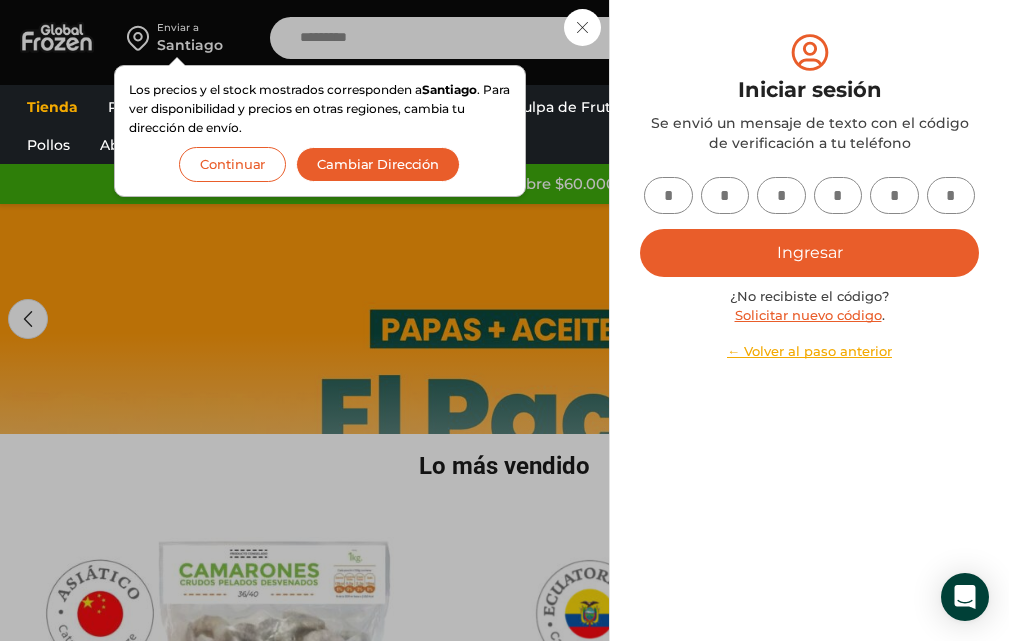 scroll, scrollTop: 0, scrollLeft: 0, axis: both 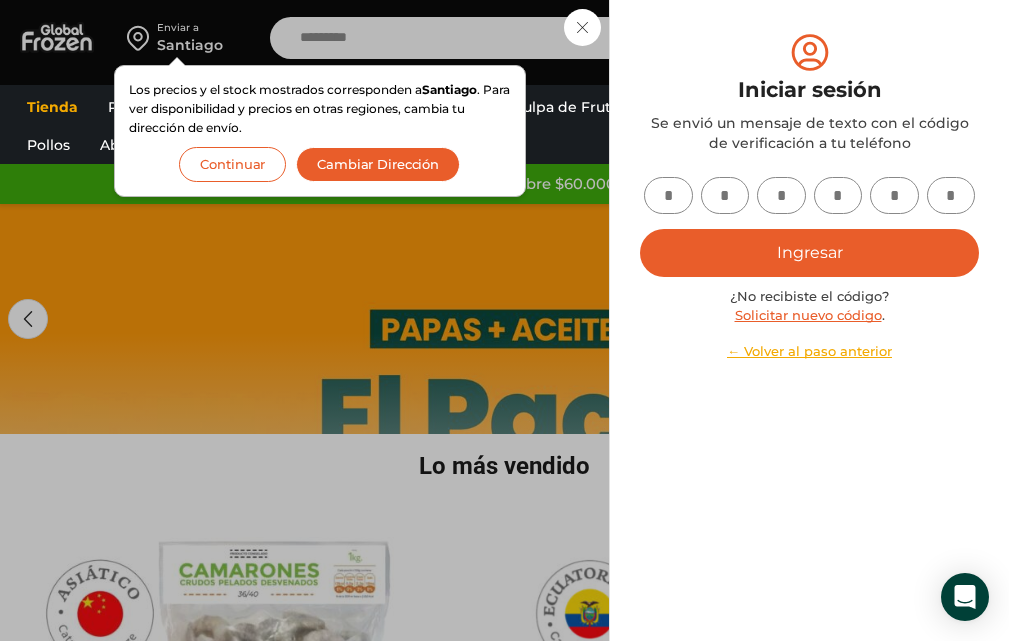 click at bounding box center (668, 195) 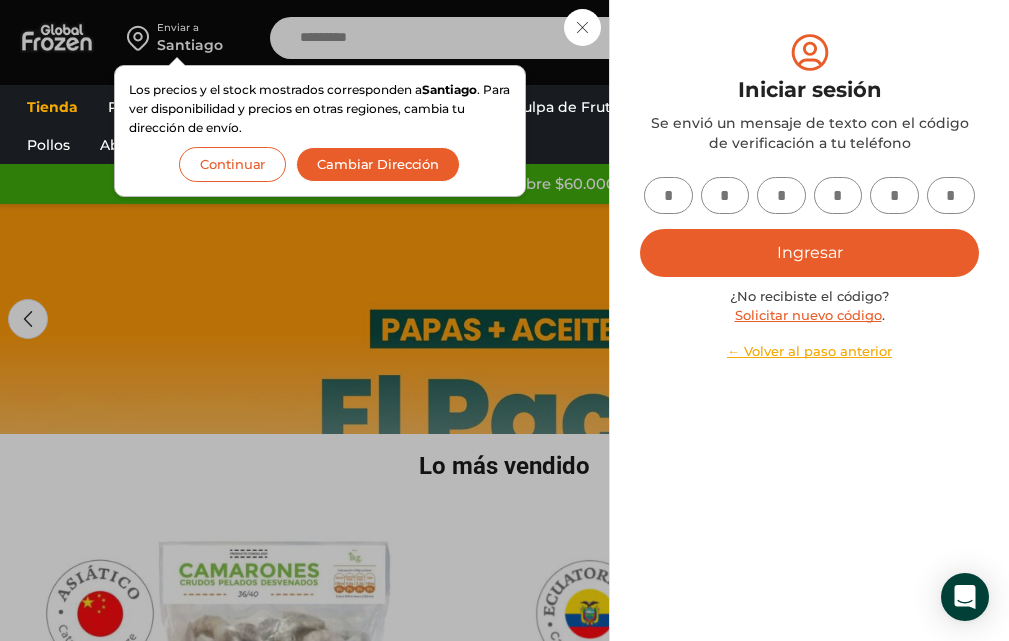 type on "*" 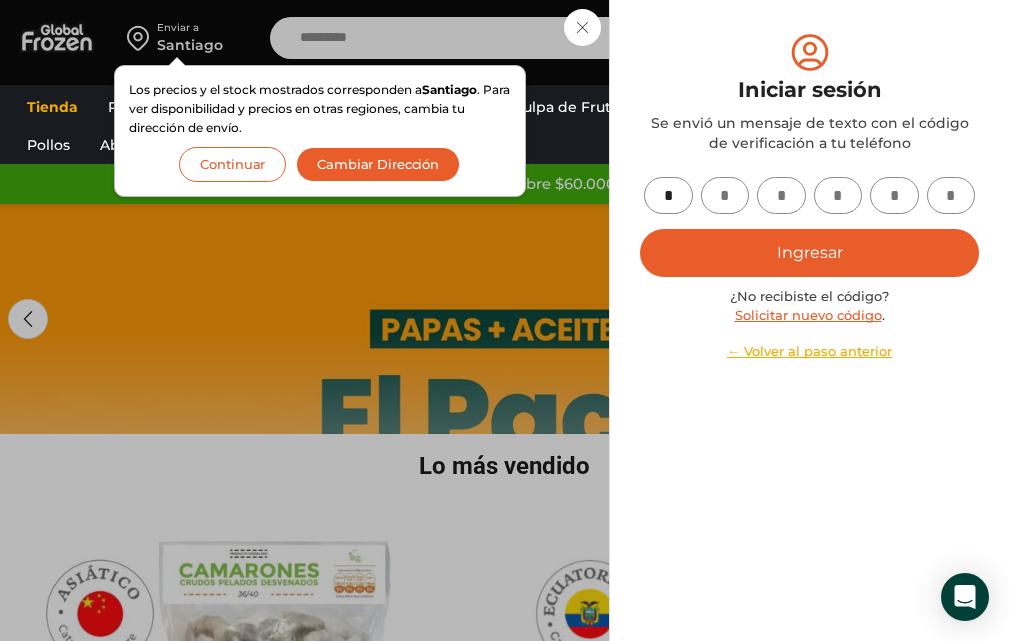 type on "*" 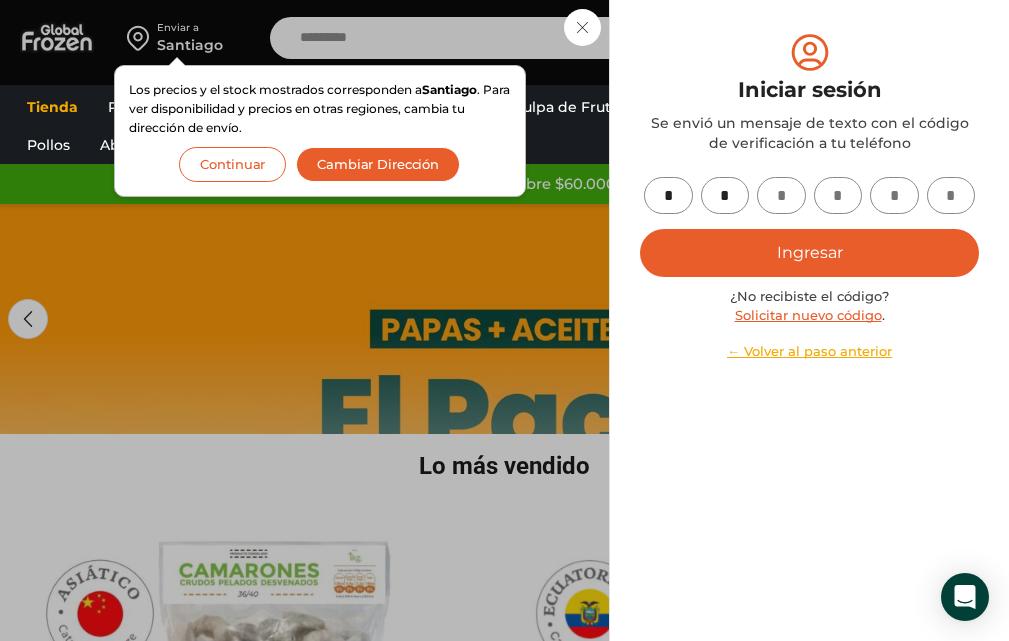 type on "*" 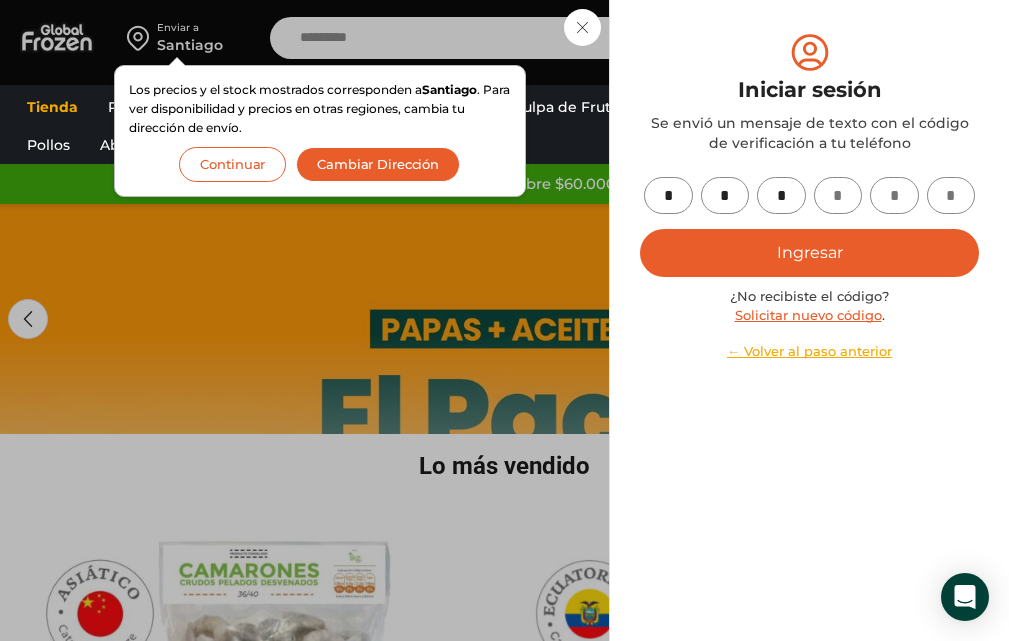 type on "*" 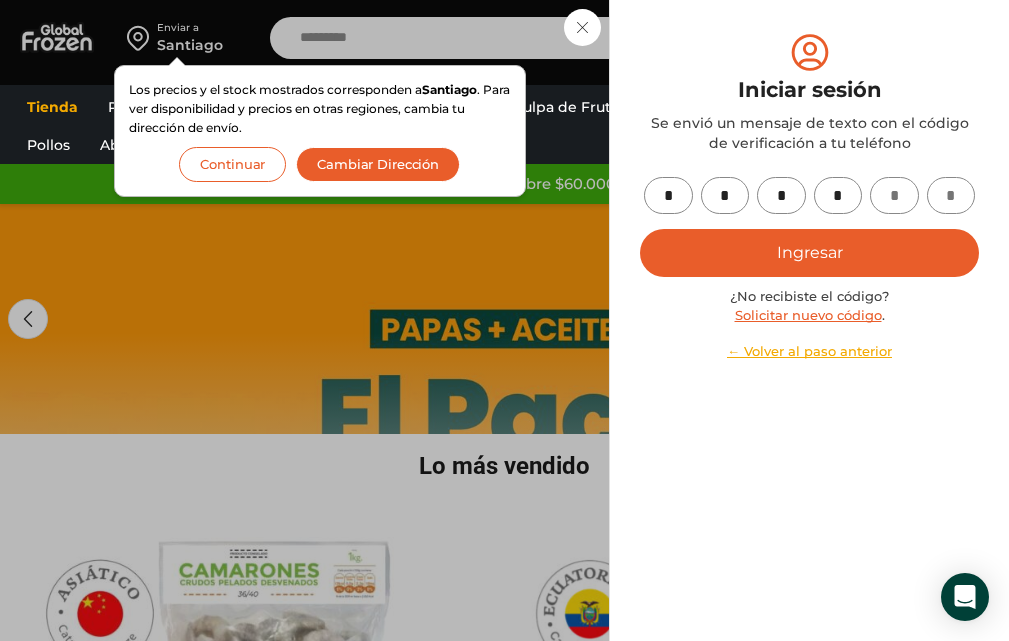 type on "*" 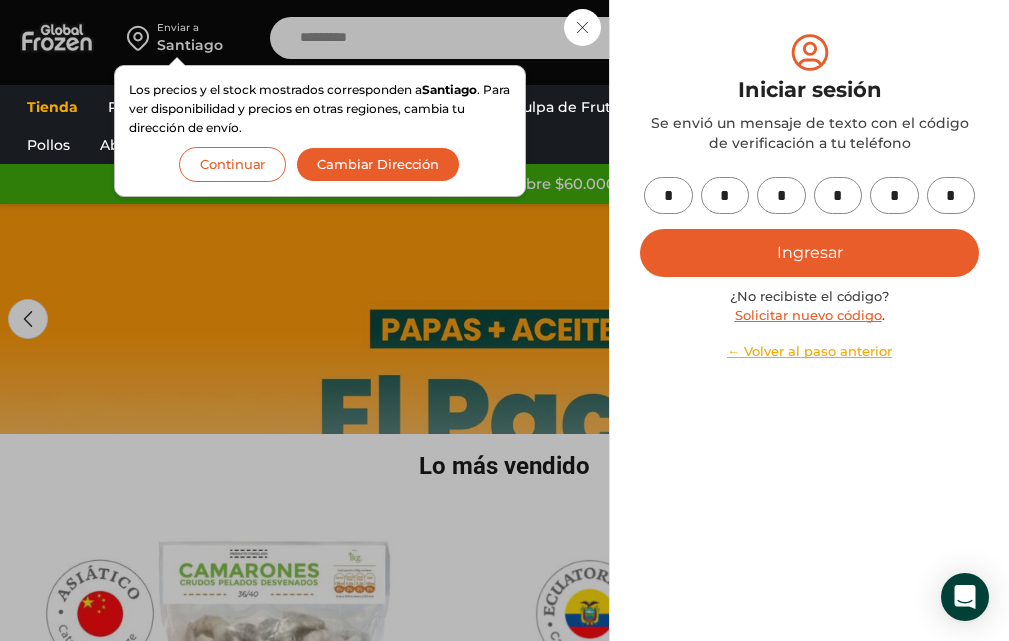 type on "*" 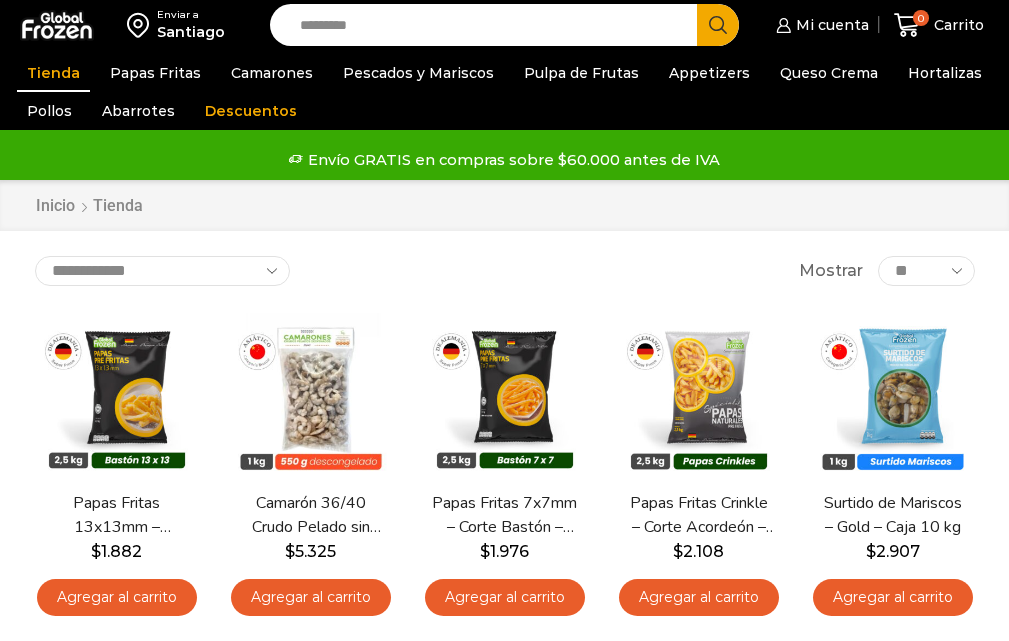 scroll, scrollTop: 0, scrollLeft: 0, axis: both 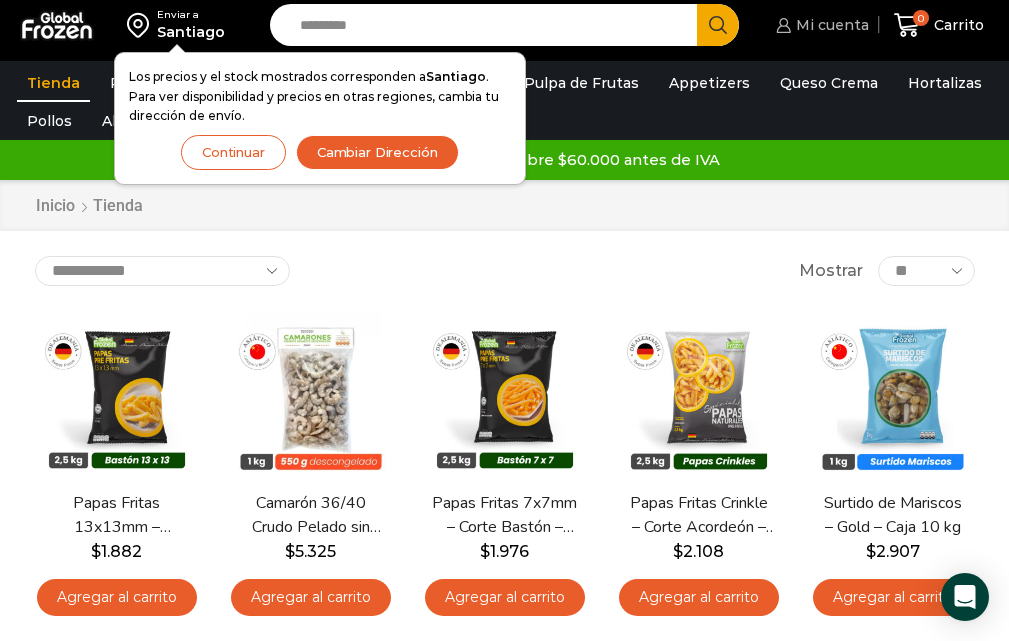 click on "Mi cuenta" at bounding box center (830, 25) 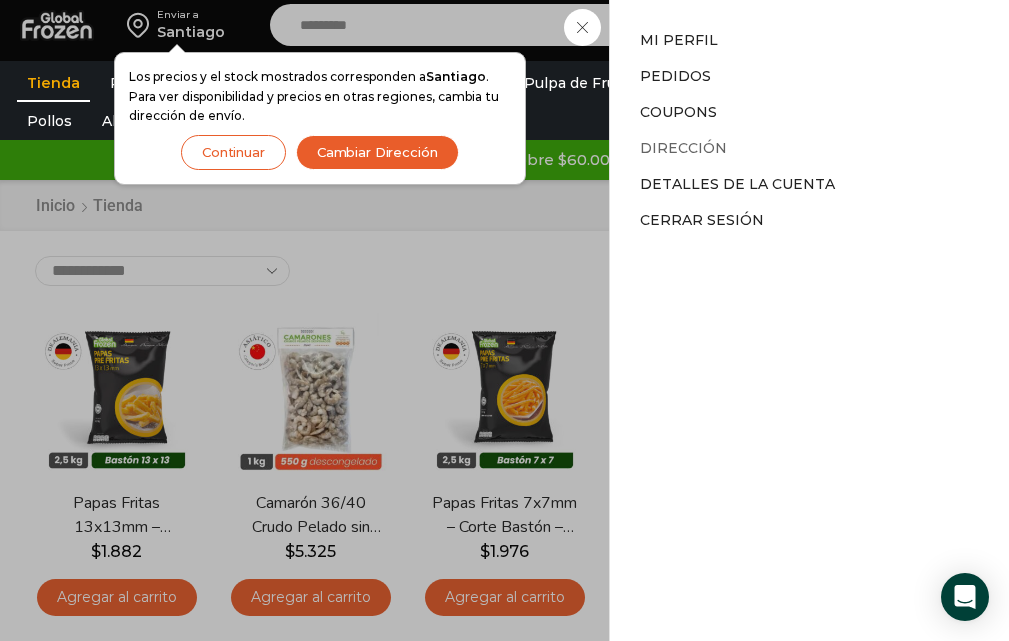click on "Dirección" at bounding box center (683, 148) 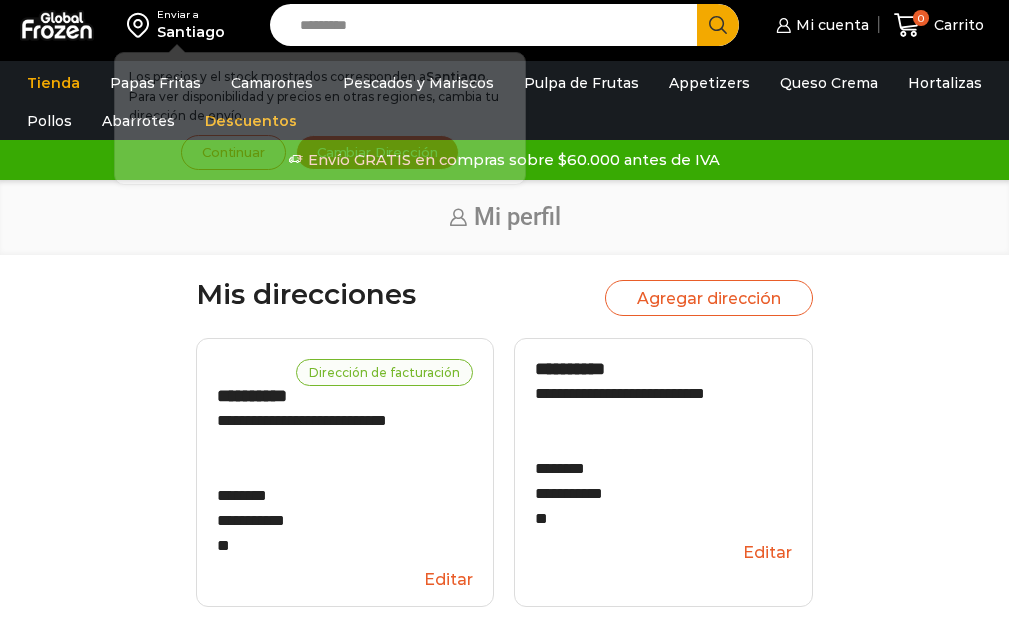 scroll, scrollTop: 0, scrollLeft: 0, axis: both 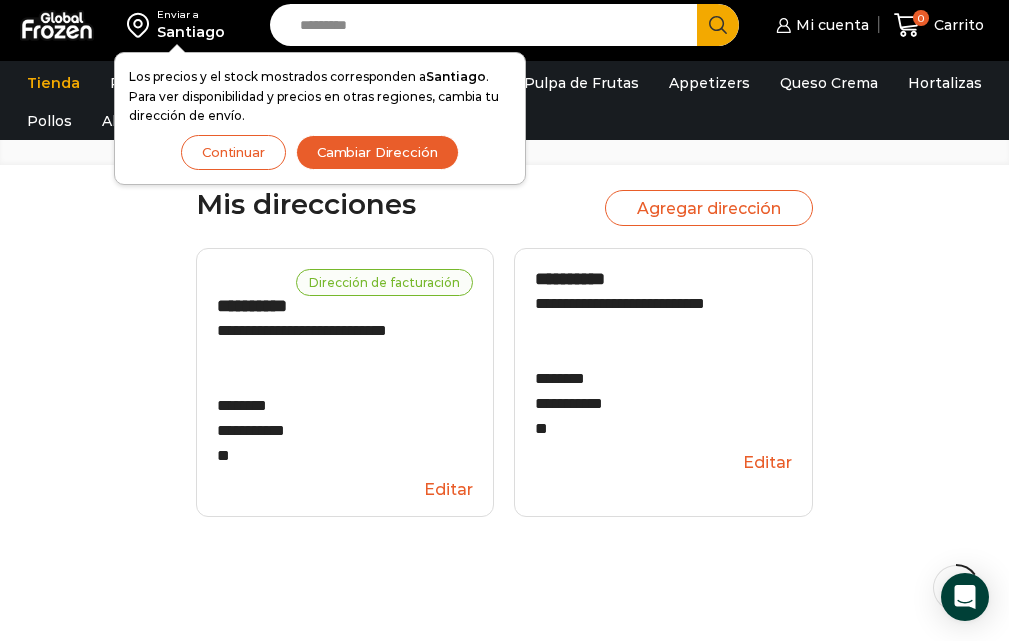 click on "**********" at bounding box center [505, 377] 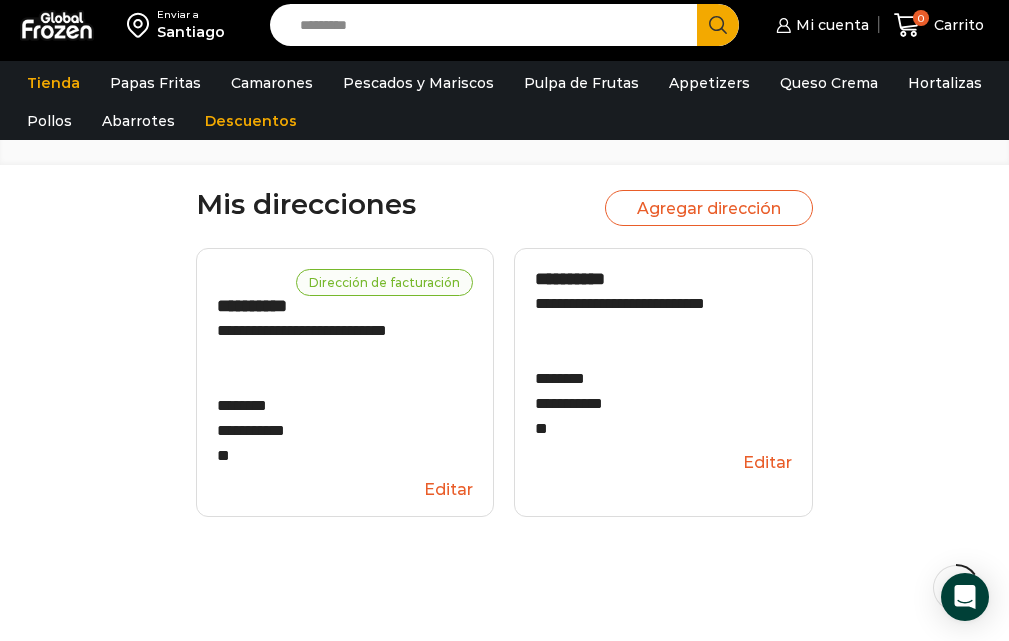 type 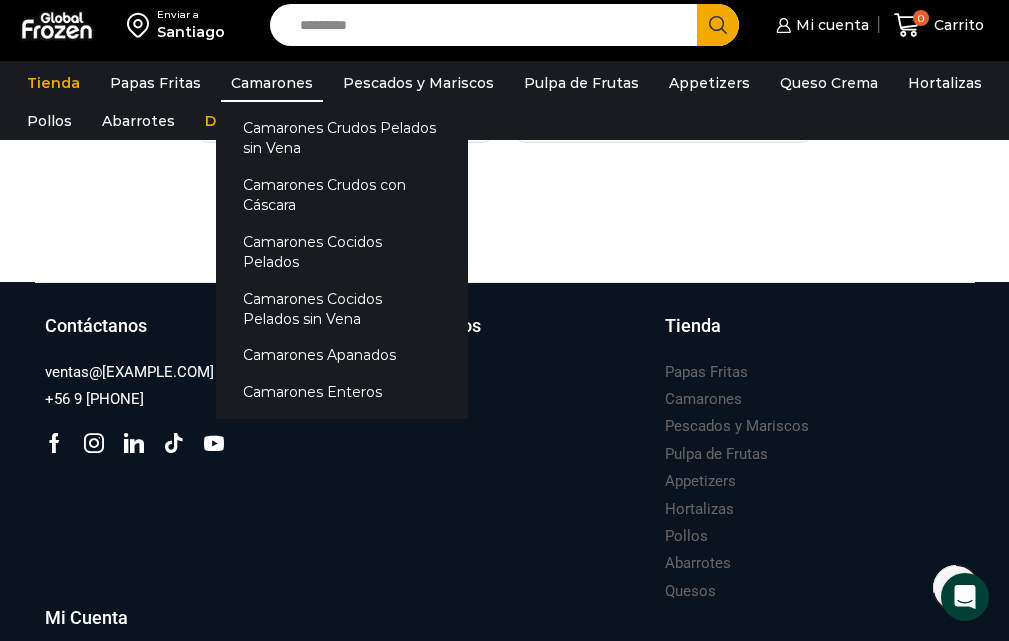 click on "Camarones" at bounding box center (272, 83) 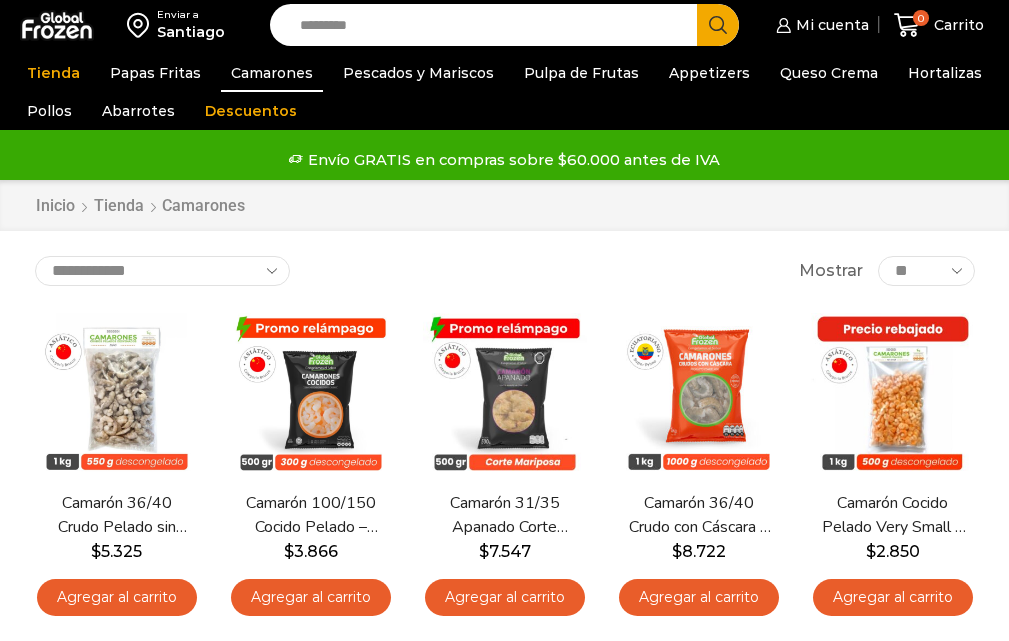 scroll, scrollTop: 0, scrollLeft: 0, axis: both 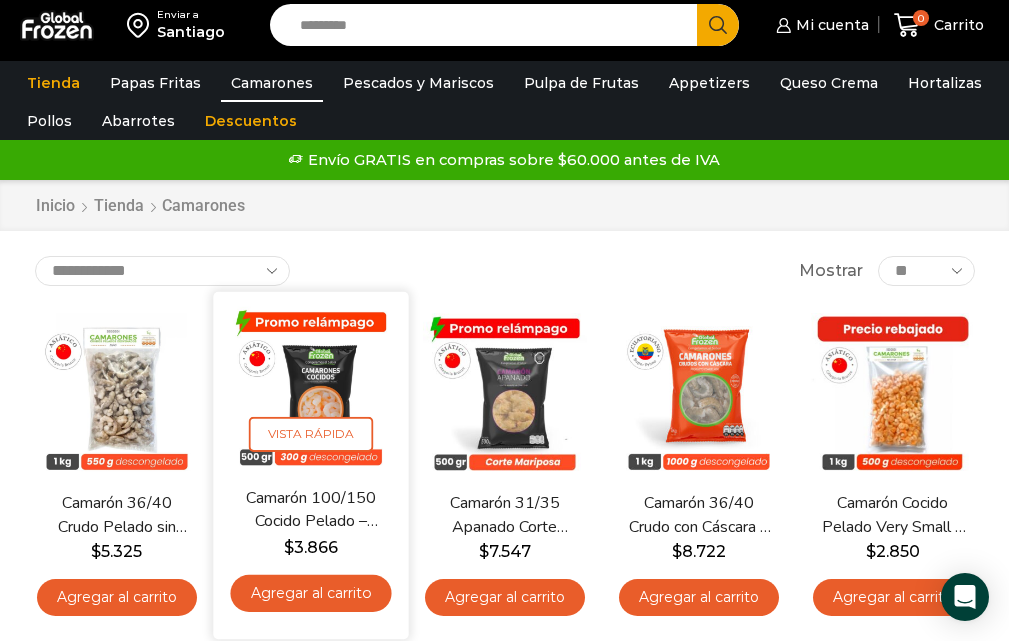 click on "Agregar al carrito" at bounding box center (310, 593) 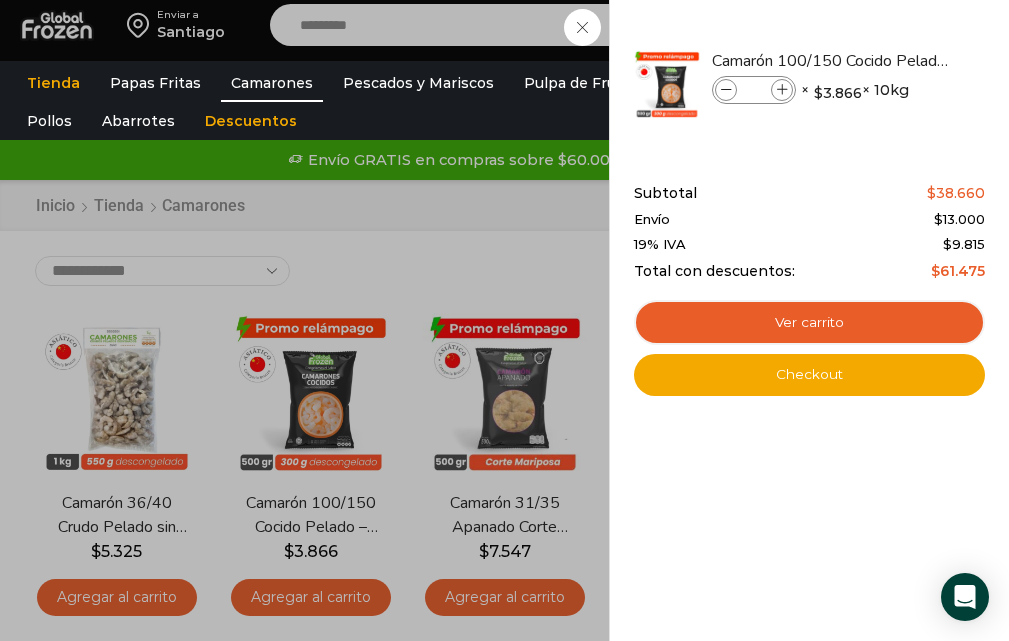 click on "1
Carrito
1
1
Shopping Cart
*" at bounding box center (939, 25) 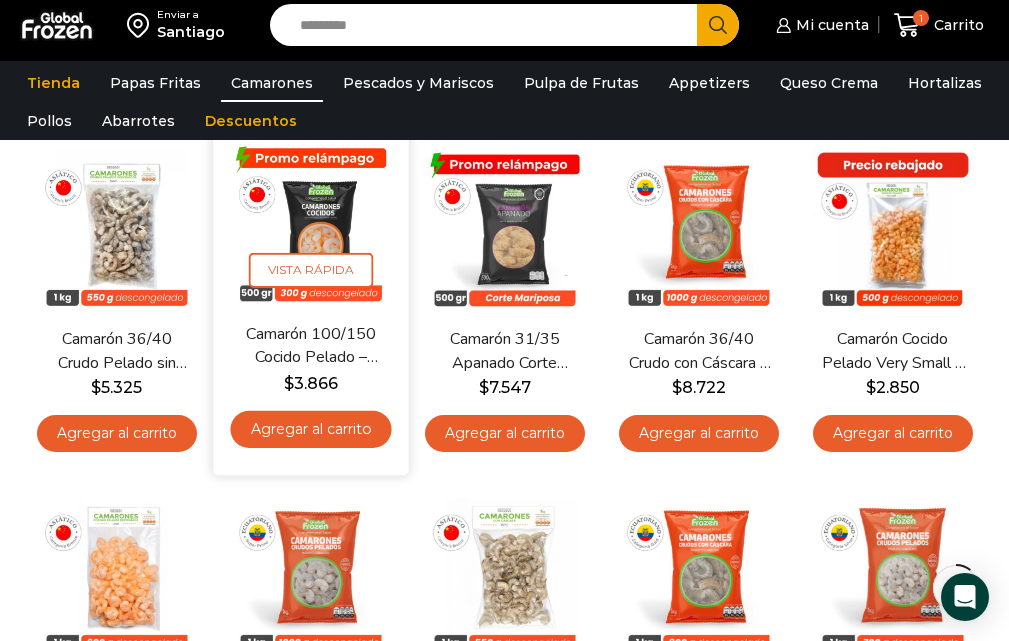 scroll, scrollTop: 200, scrollLeft: 0, axis: vertical 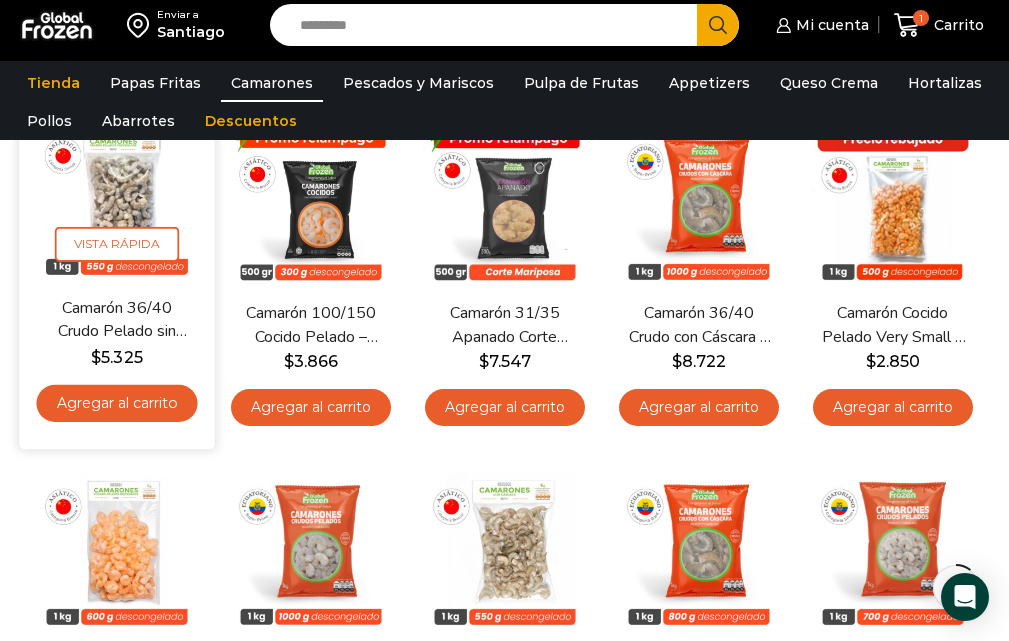 click on "Agregar al carrito" at bounding box center (116, 403) 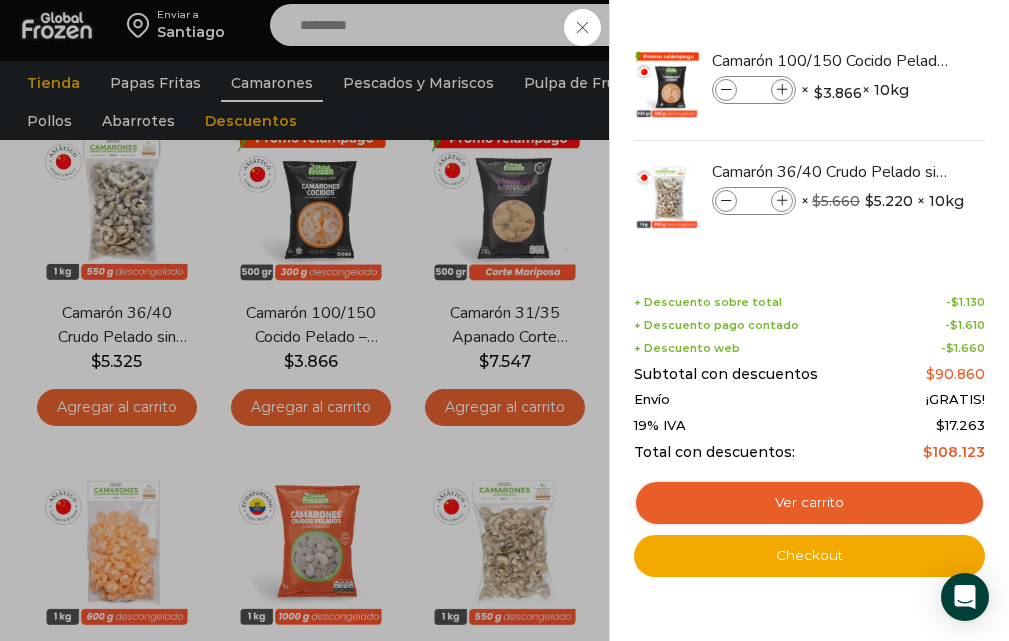 click on "2
Carrito
2
2
Shopping Cart
*" at bounding box center [939, 25] 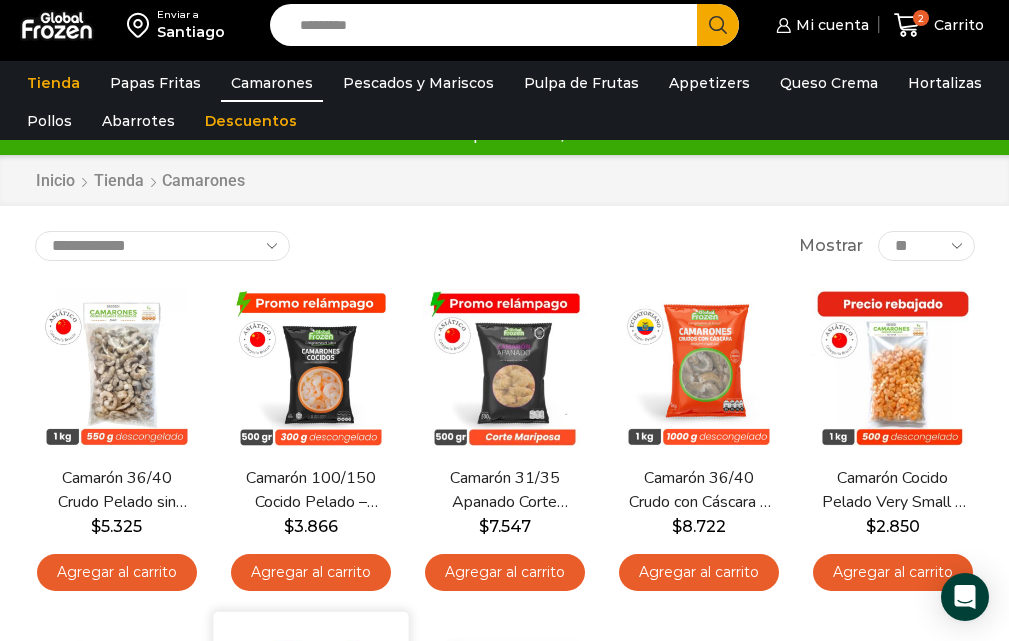 scroll, scrollTop: 0, scrollLeft: 0, axis: both 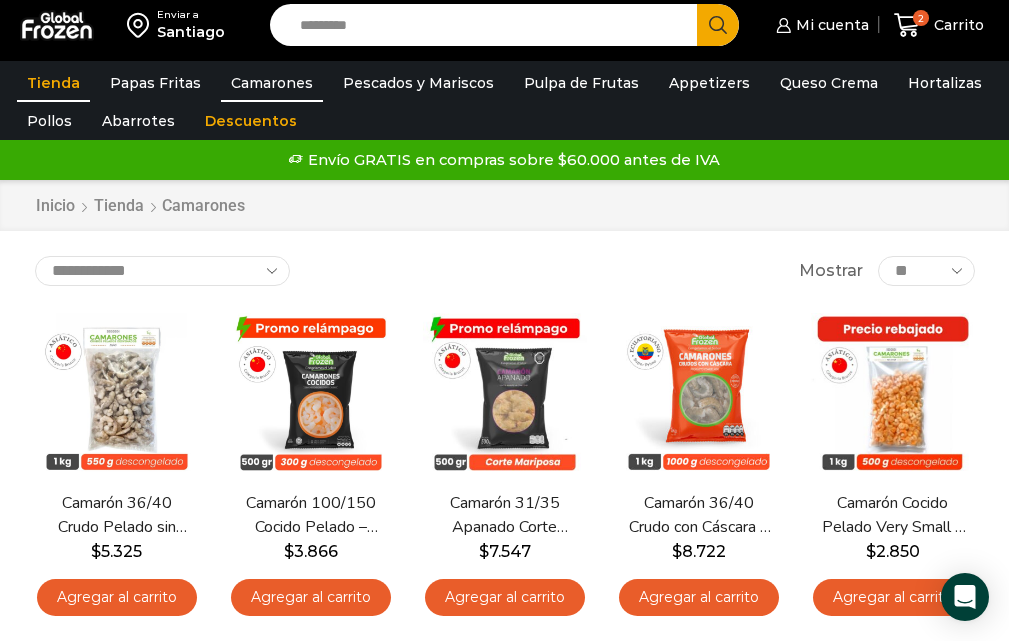 click on "Tienda" at bounding box center (53, 83) 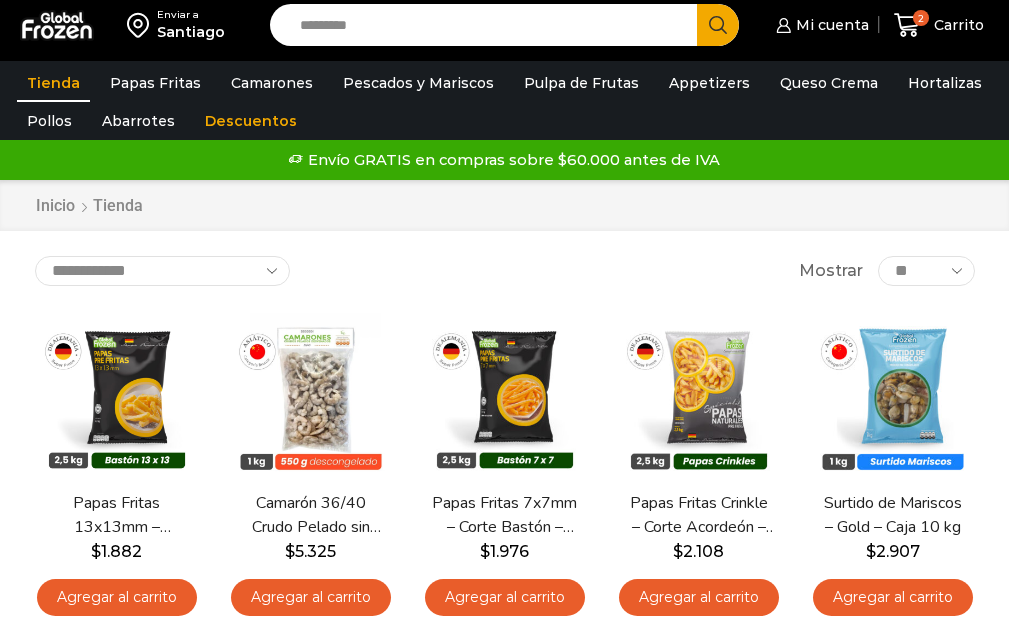 scroll, scrollTop: 0, scrollLeft: 0, axis: both 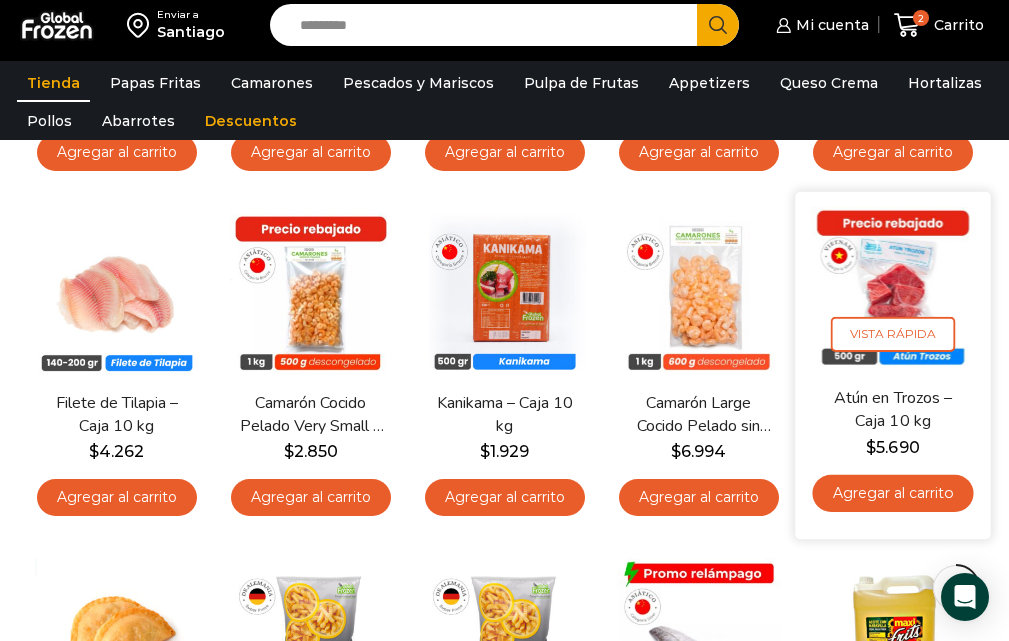 click on "Agregar al carrito" at bounding box center [892, 493] 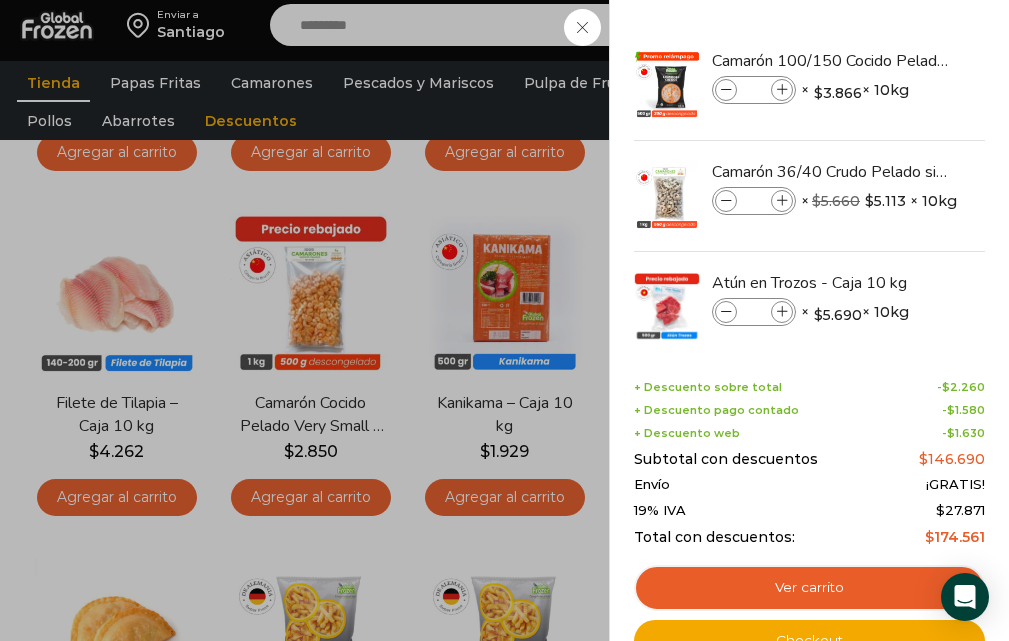 click on "3
Carrito
3
3
Shopping Cart
*" at bounding box center [939, 25] 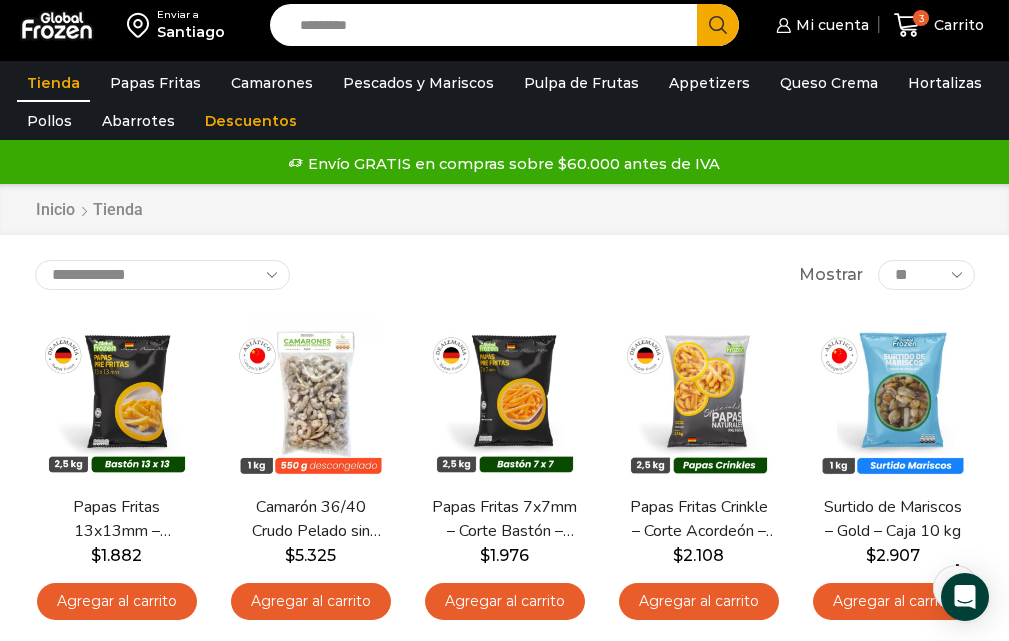 scroll, scrollTop: 0, scrollLeft: 0, axis: both 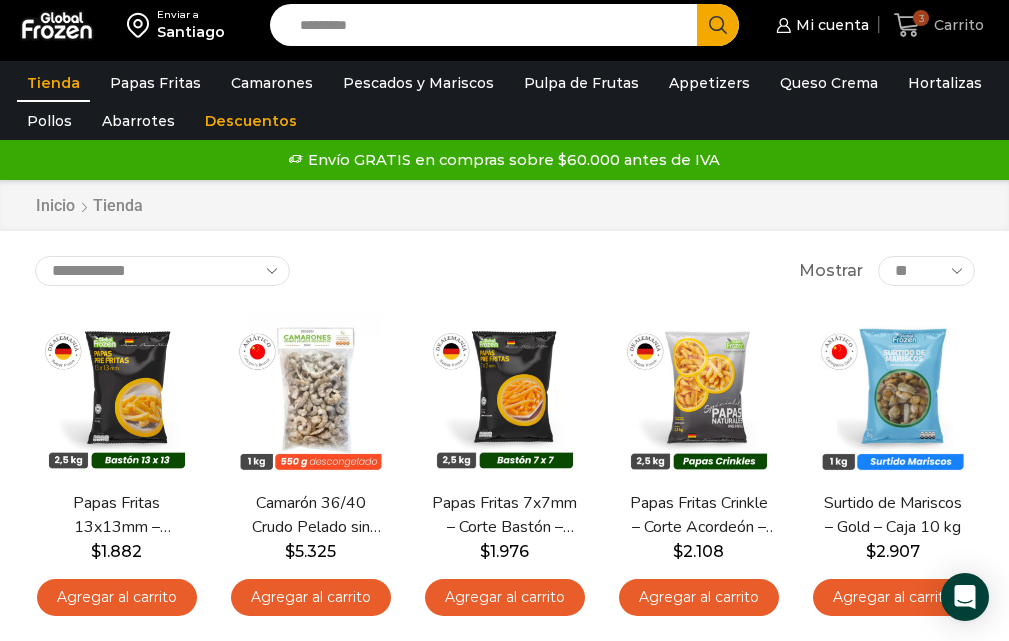 click on "Carrito" at bounding box center [956, 25] 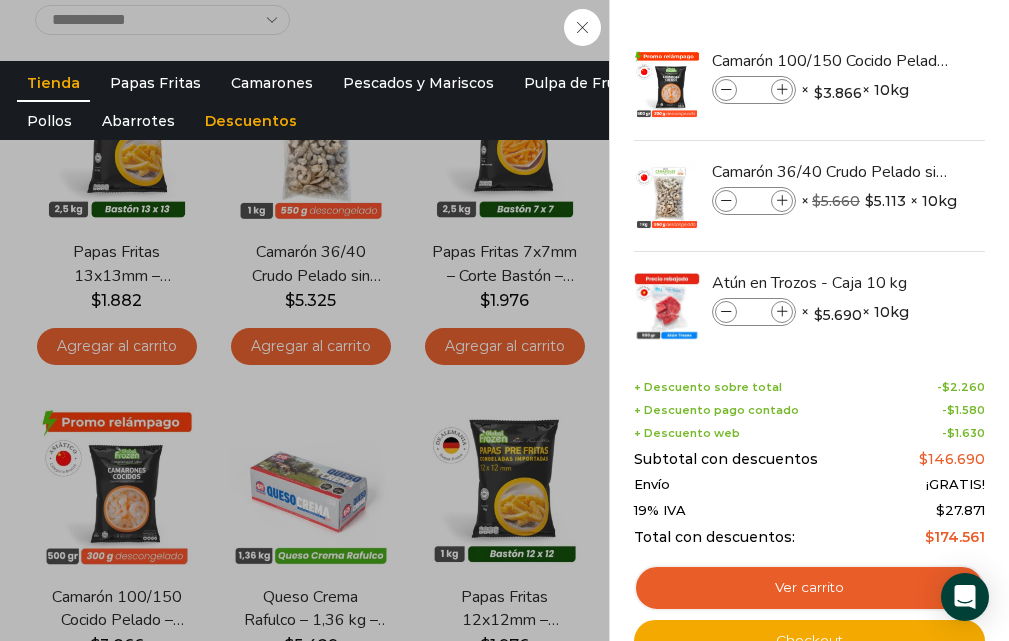 scroll, scrollTop: 300, scrollLeft: 0, axis: vertical 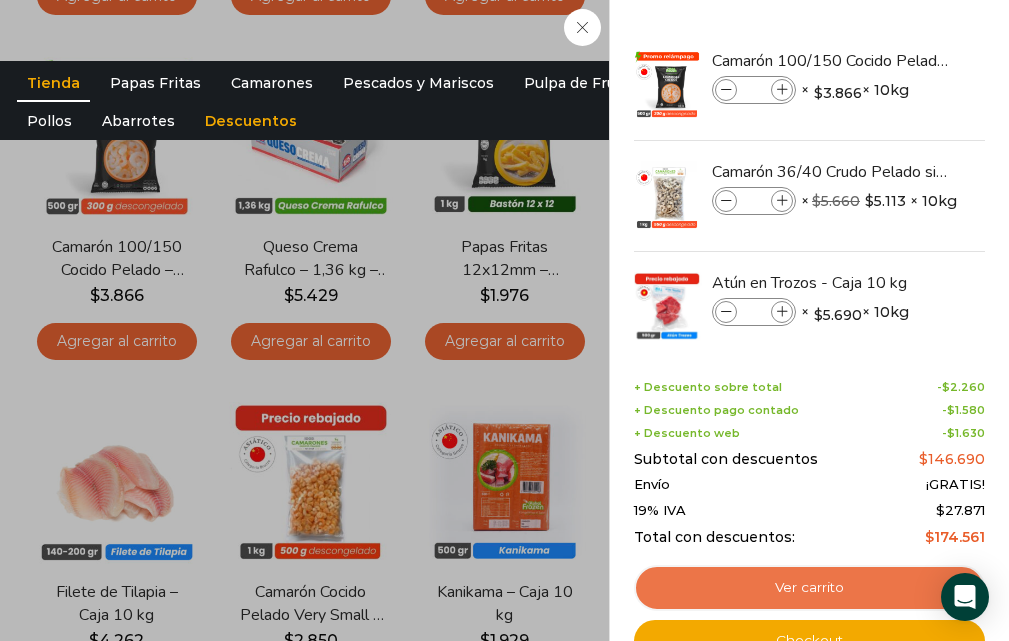 click on "Ver carrito" at bounding box center [809, 588] 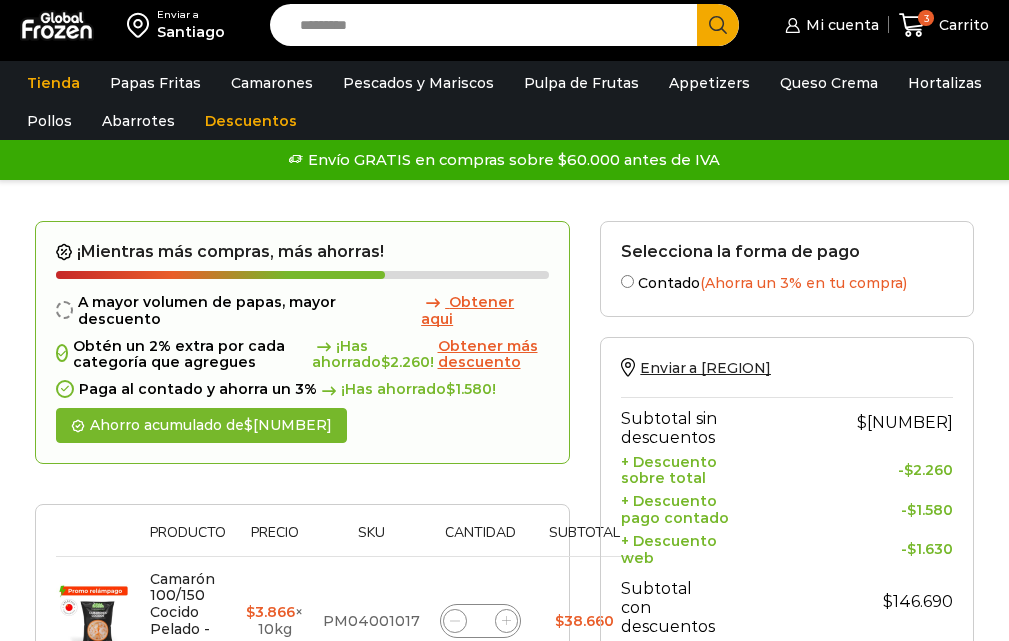 scroll, scrollTop: 0, scrollLeft: 0, axis: both 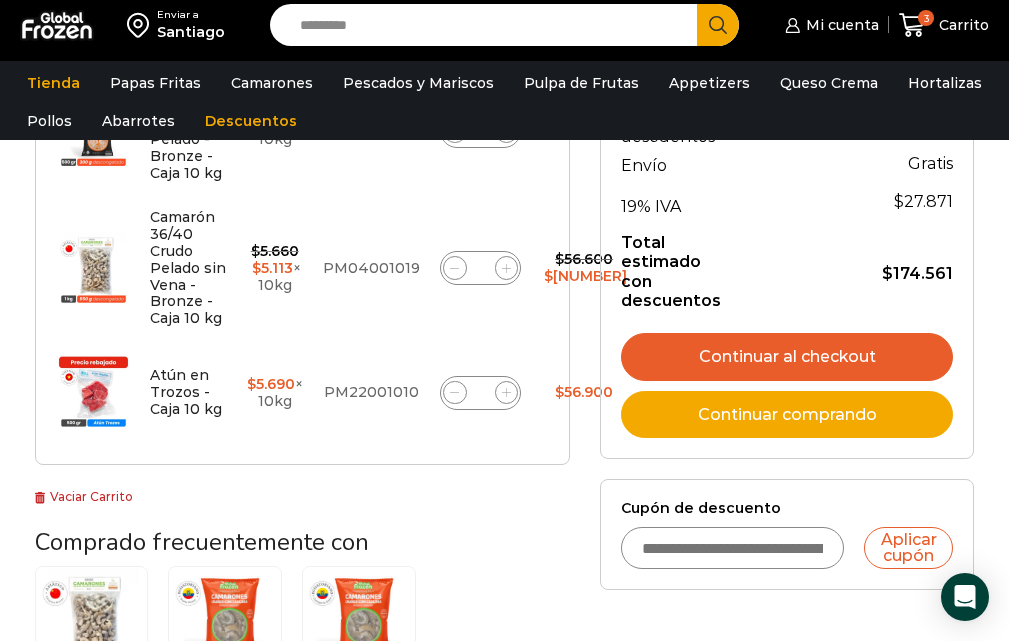 click on "Cupón de descuento" at bounding box center [732, 548] 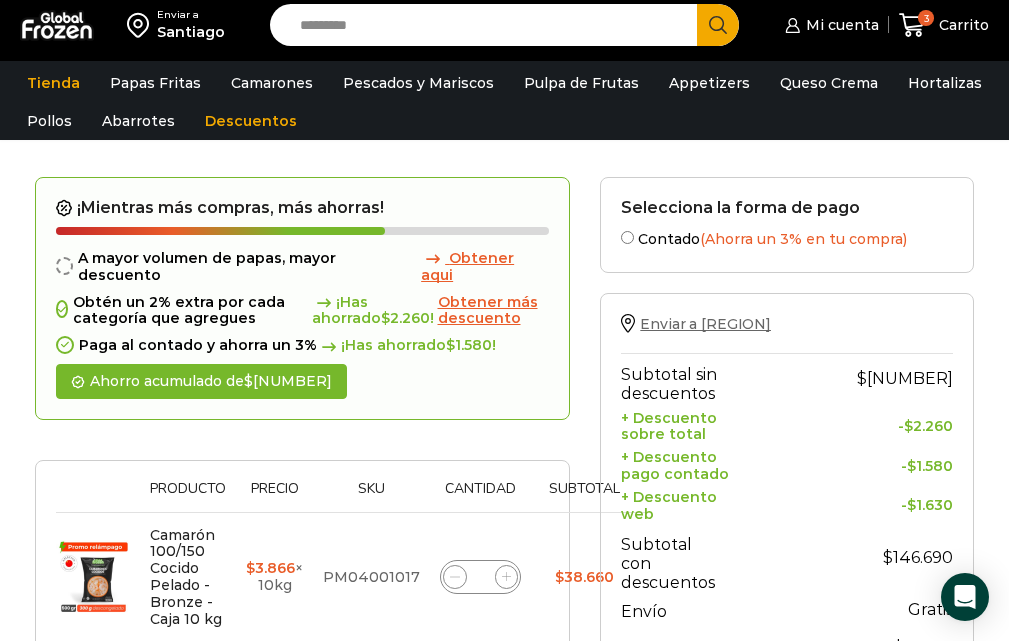 scroll, scrollTop: 0, scrollLeft: 0, axis: both 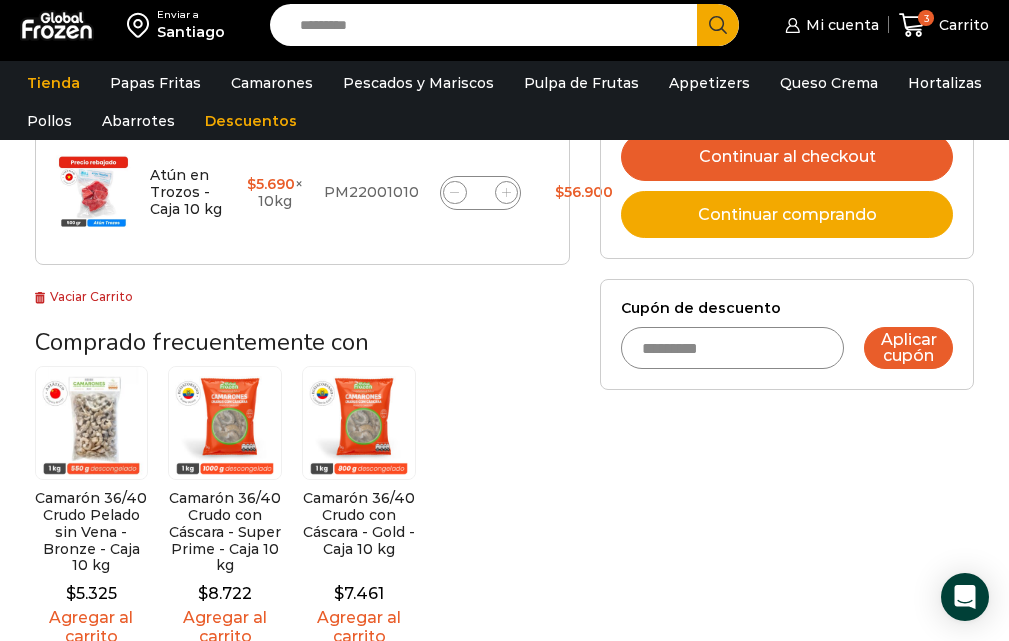type on "*********" 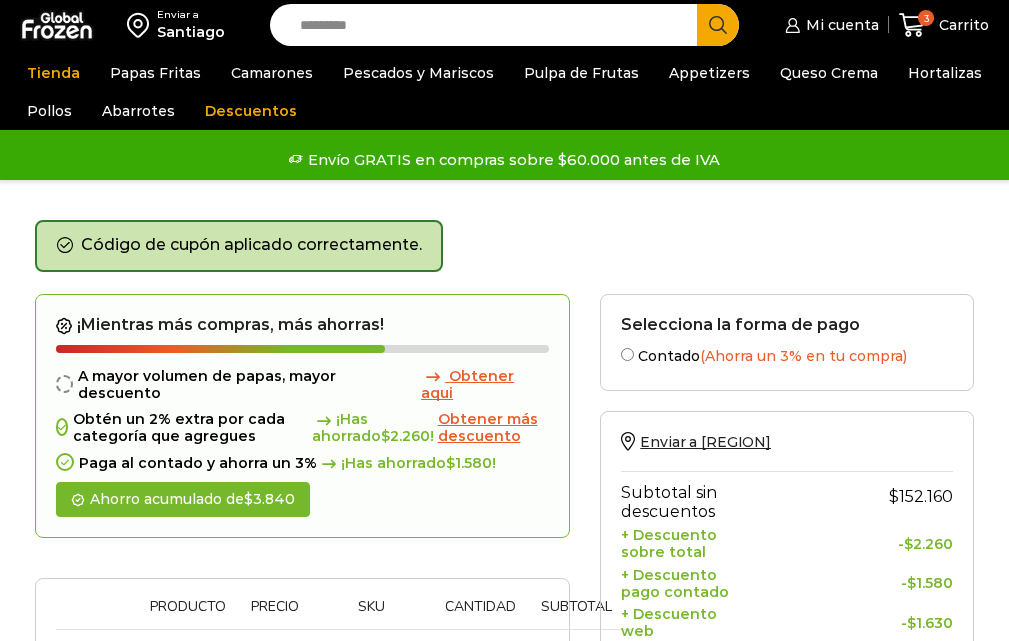 scroll, scrollTop: 0, scrollLeft: 0, axis: both 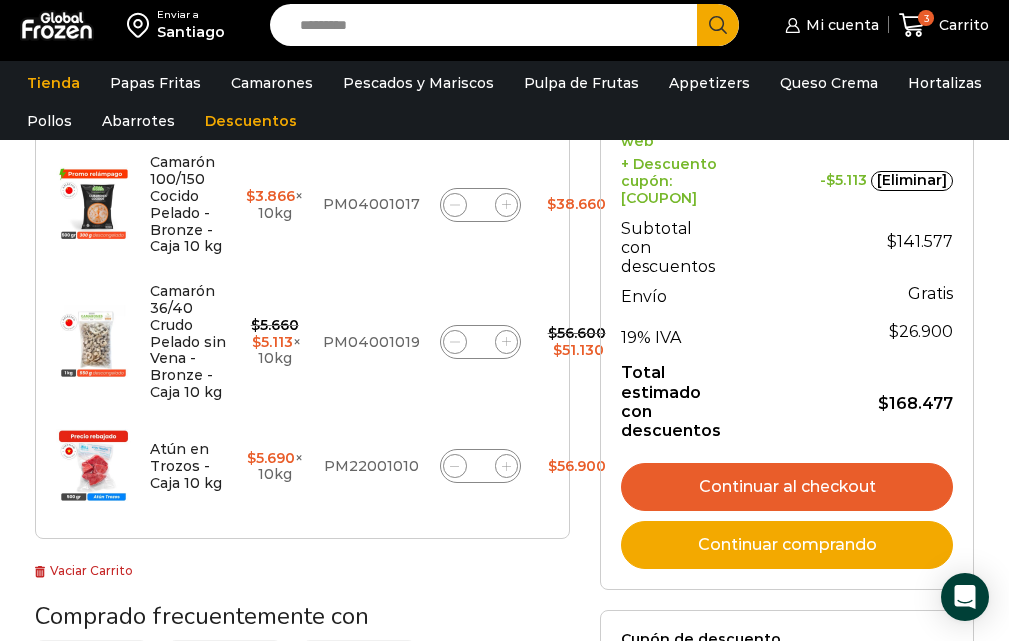 click on "Continuar al checkout" at bounding box center (787, 487) 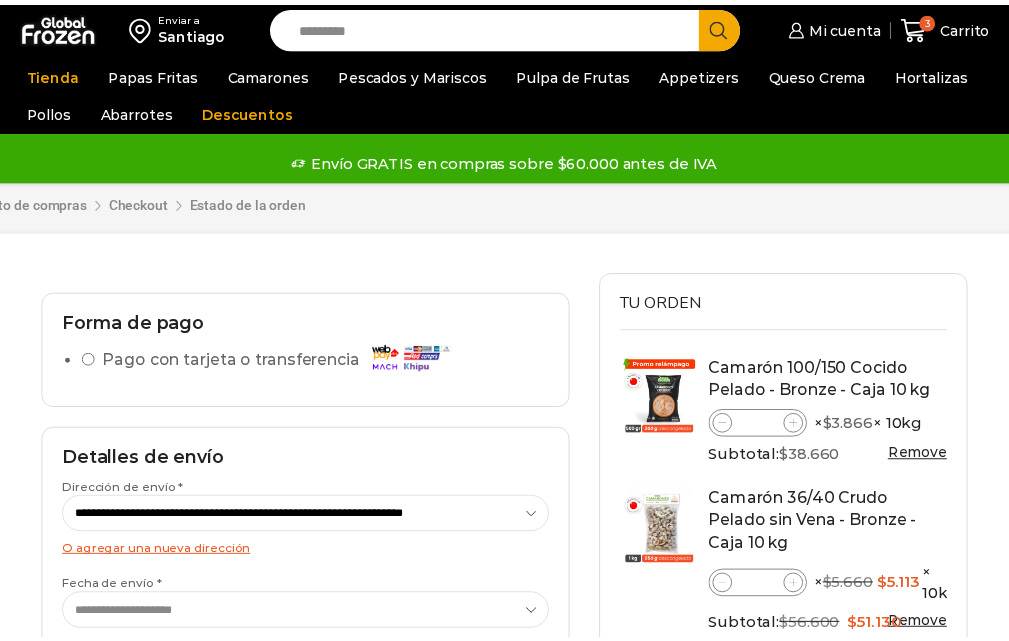 scroll, scrollTop: 0, scrollLeft: 0, axis: both 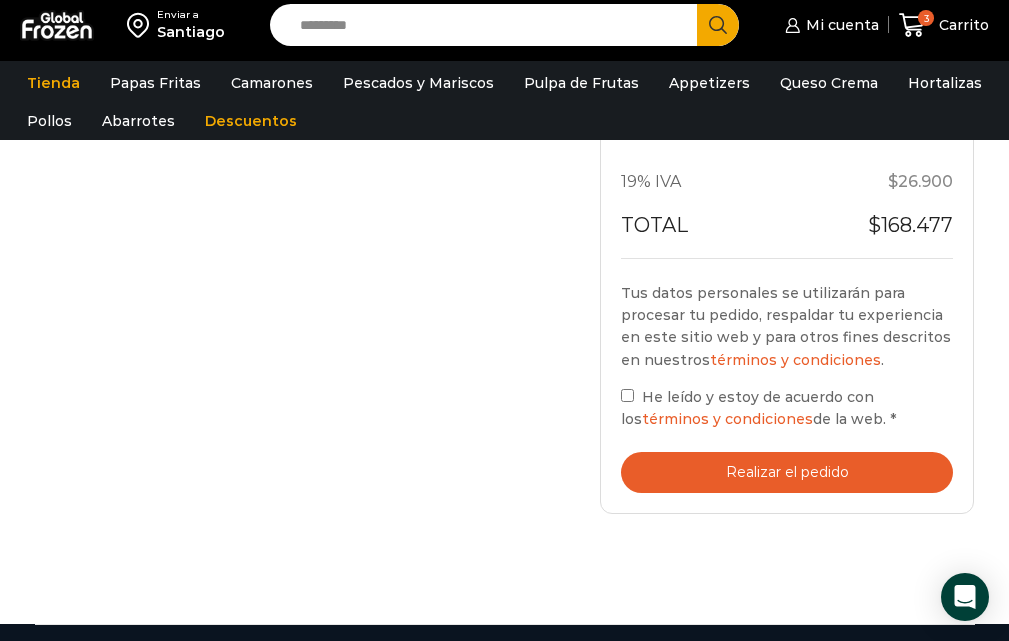 click on "Realizar el pedido" at bounding box center (787, 472) 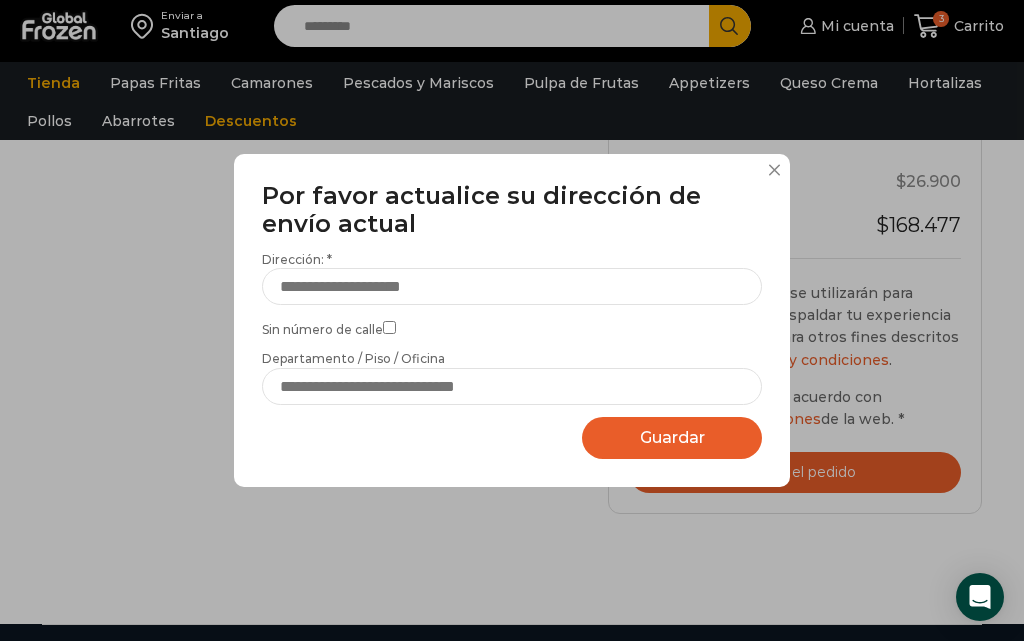 click at bounding box center [774, 170] 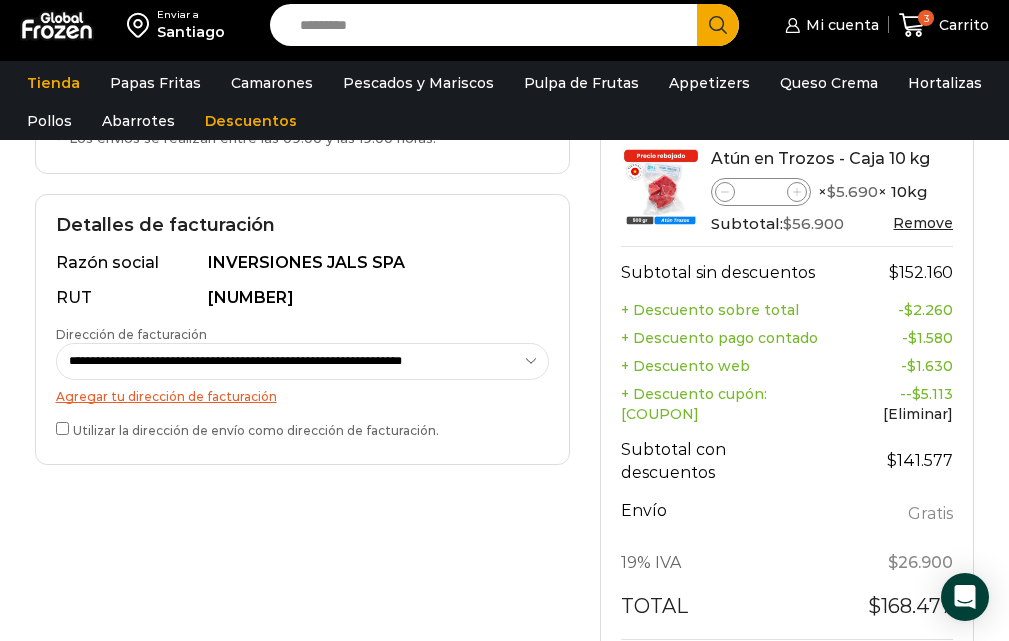 scroll, scrollTop: 500, scrollLeft: 0, axis: vertical 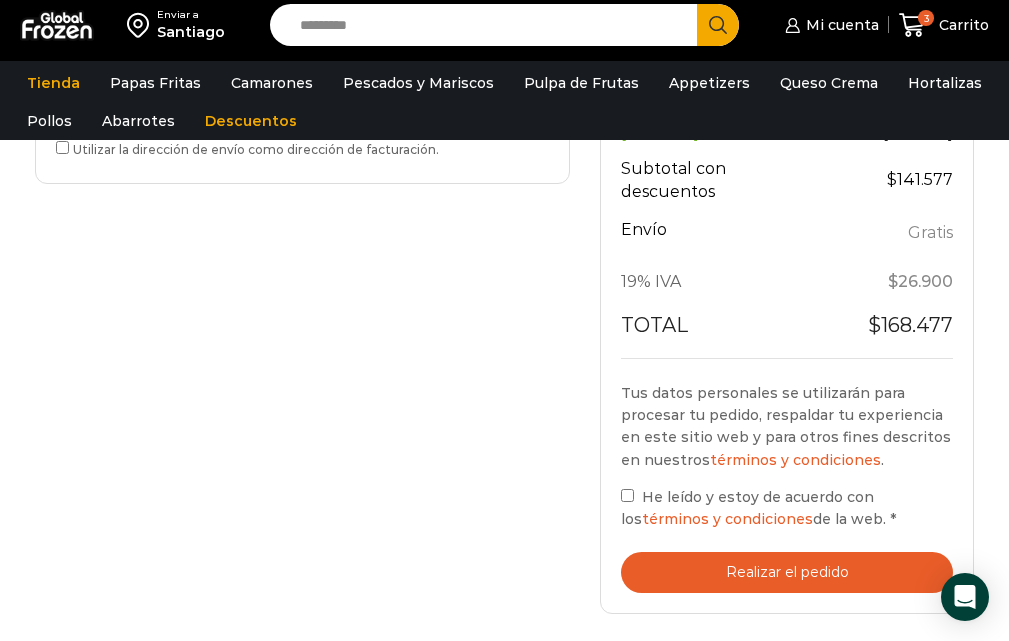 click on "Realizar el pedido" at bounding box center (787, 572) 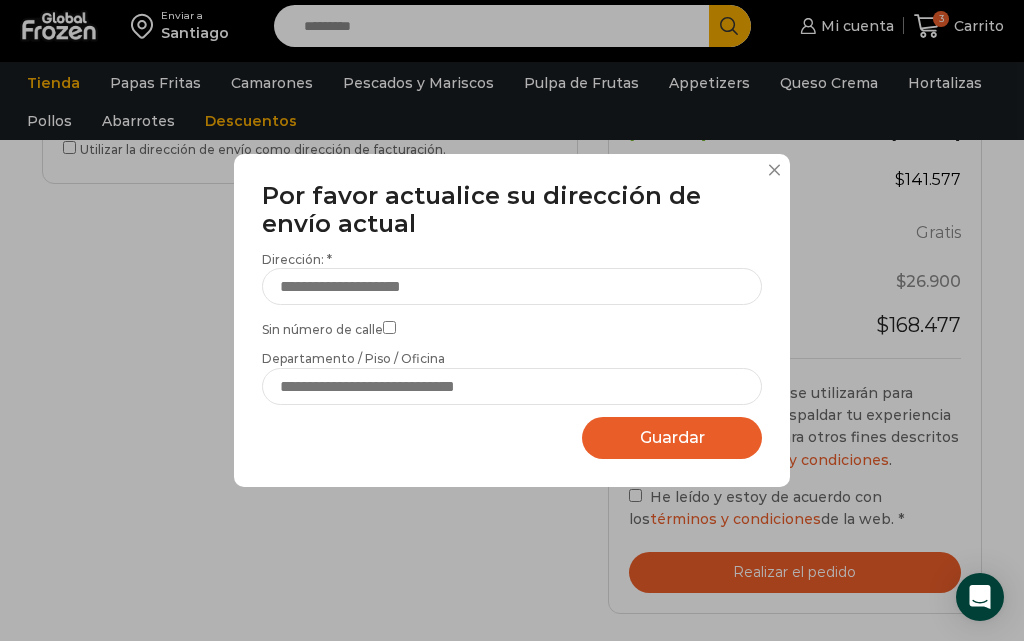 click on "**********" at bounding box center (512, 321) 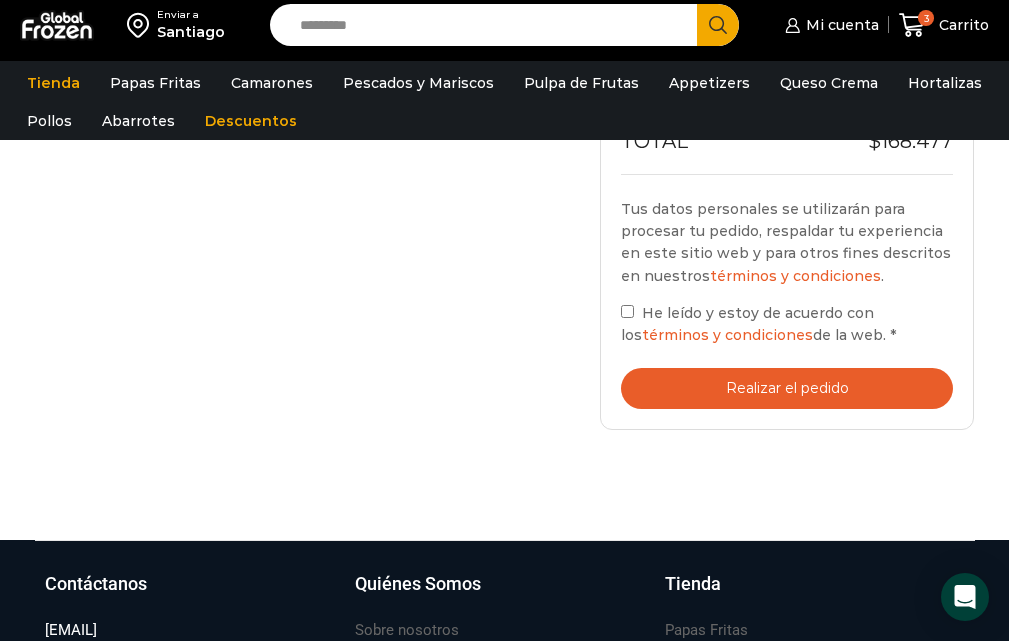 scroll, scrollTop: 1000, scrollLeft: 0, axis: vertical 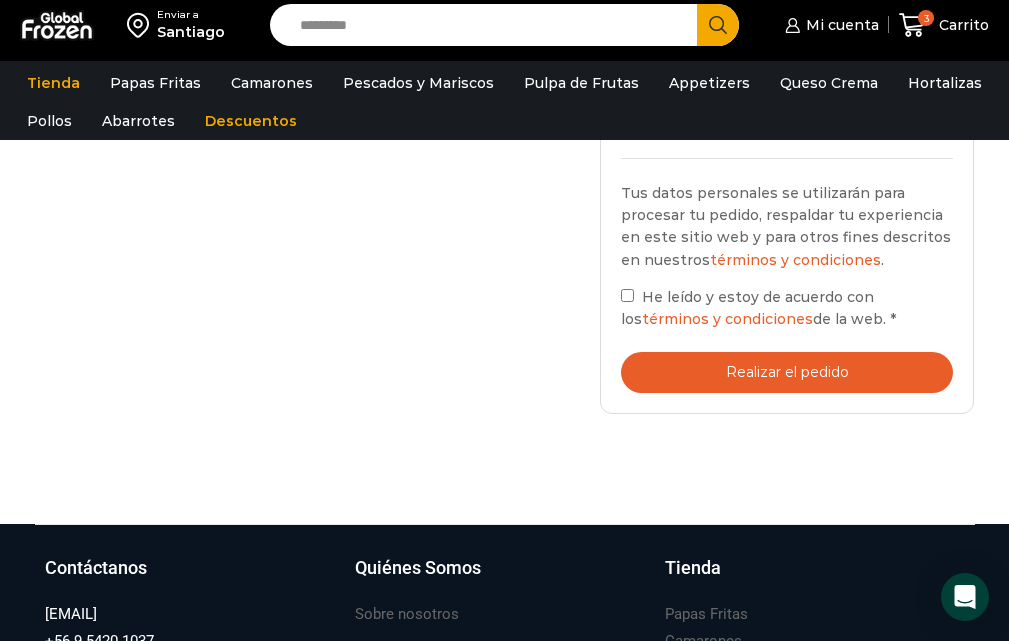 click on "Realizar el pedido" at bounding box center [787, 372] 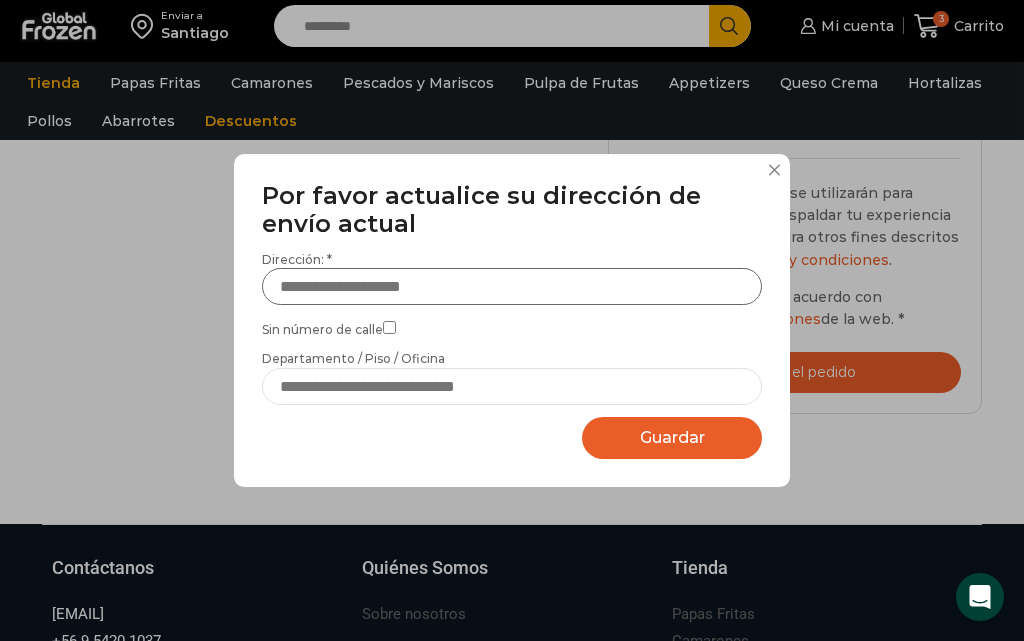 click on "Dirección: *" at bounding box center (512, 286) 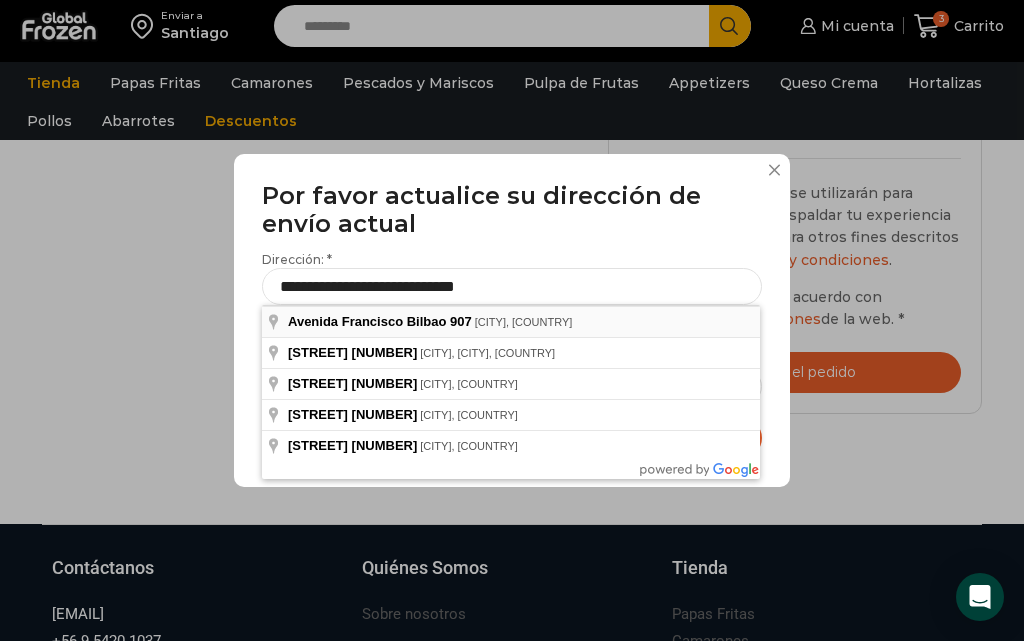 type on "**********" 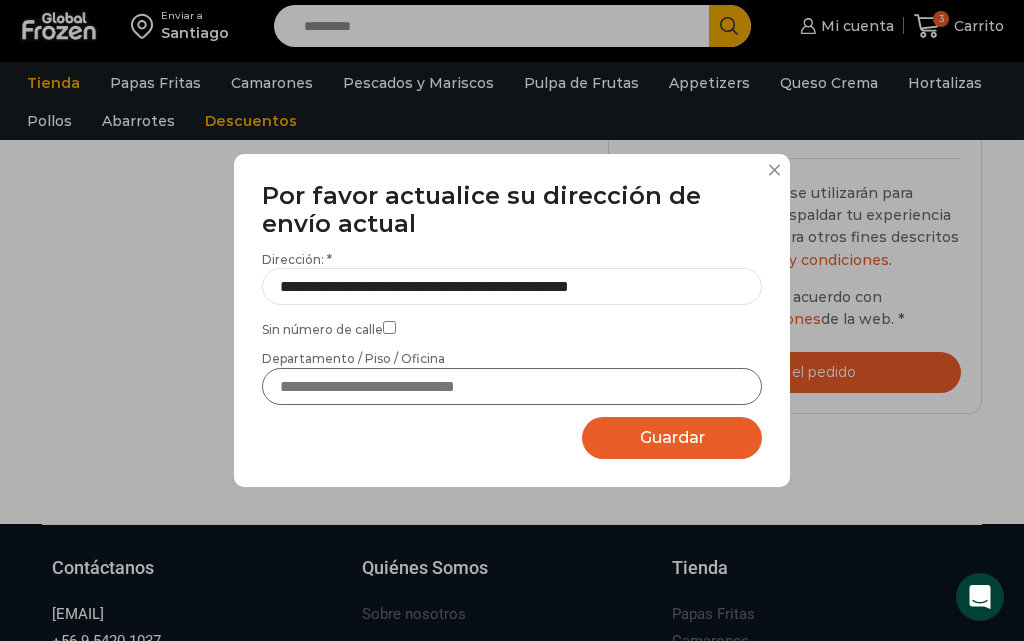 click on "Departamento / Piso / Oficina" at bounding box center [512, 386] 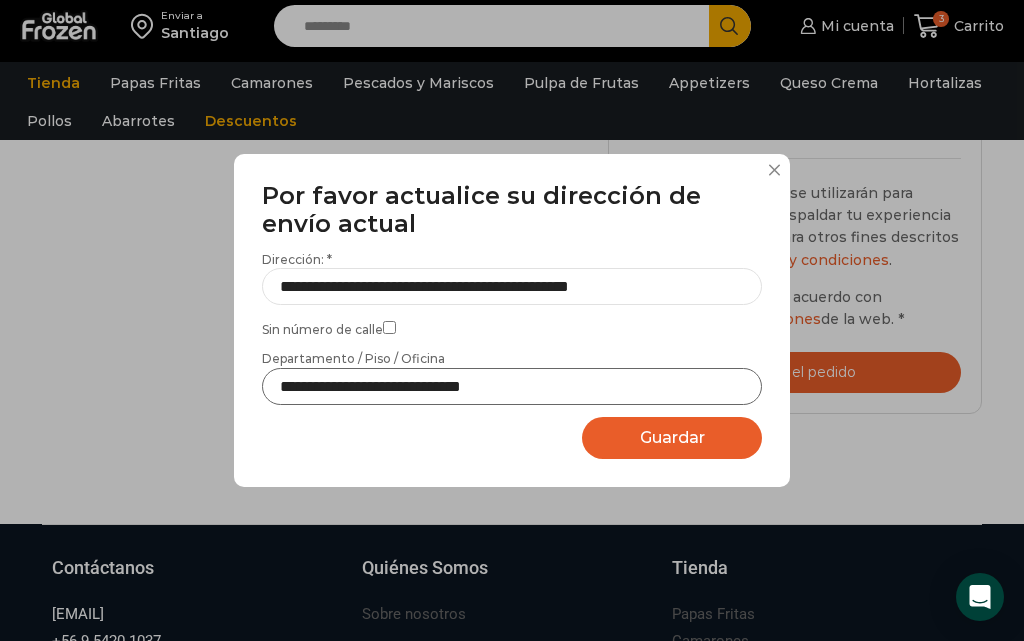 type on "**********" 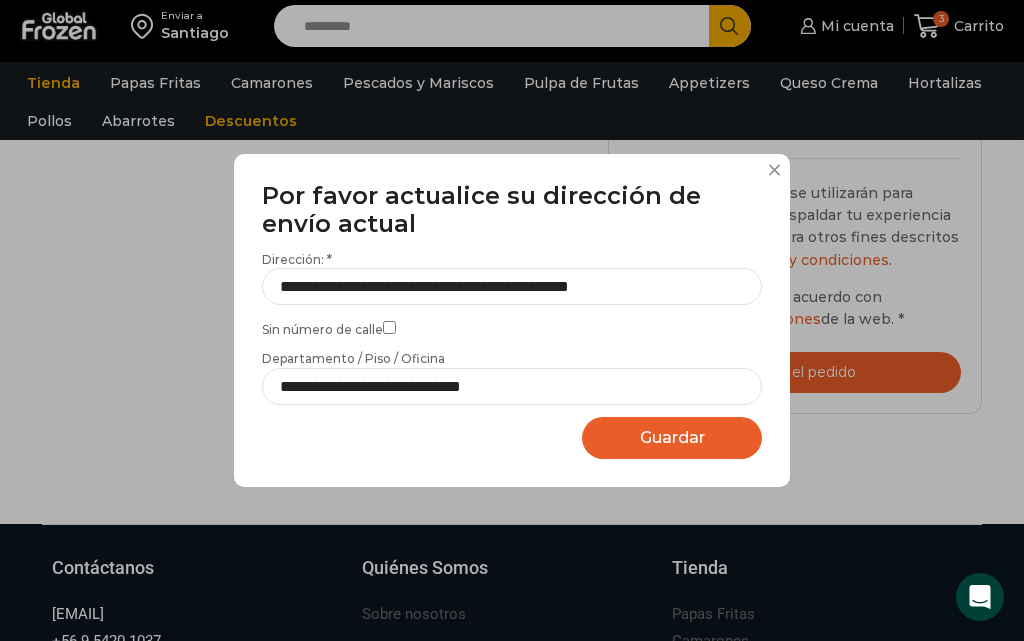 click on "Guardar" at bounding box center (672, 437) 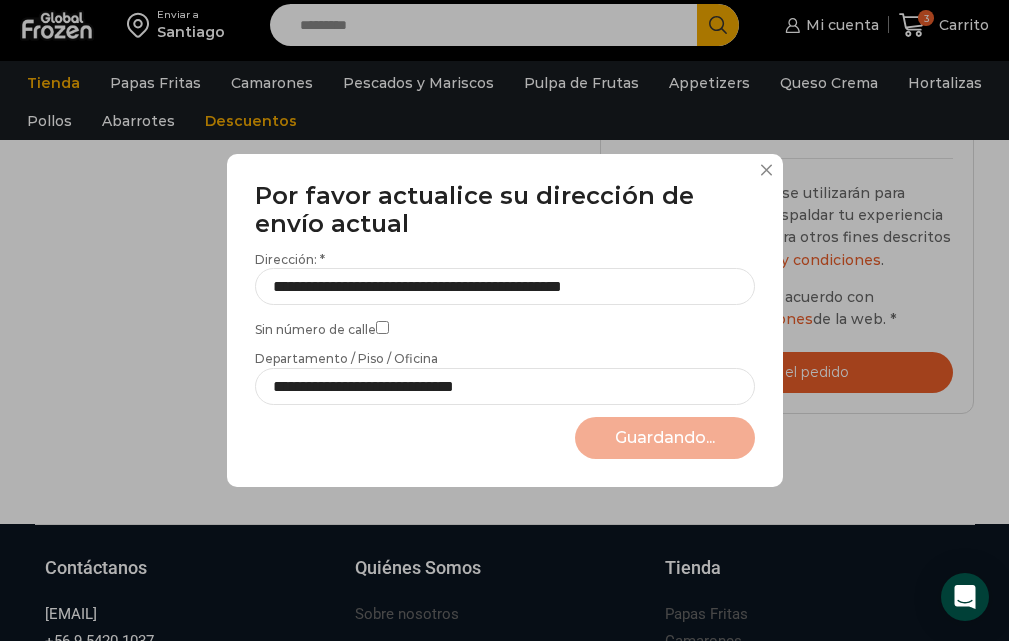 select on "*******" 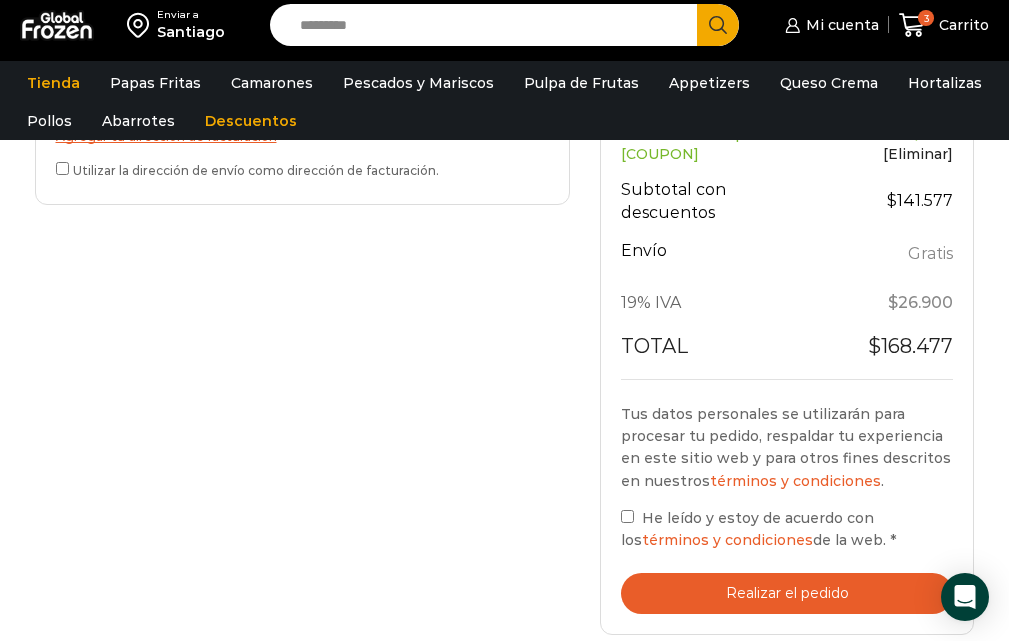 scroll, scrollTop: 800, scrollLeft: 0, axis: vertical 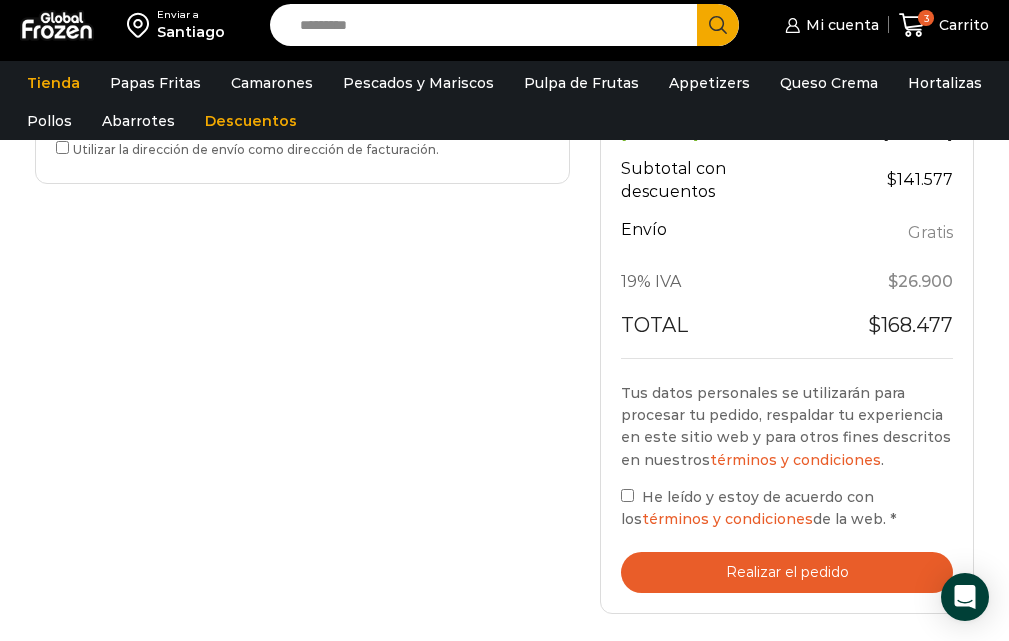 click on "Realizar el pedido" at bounding box center (787, 572) 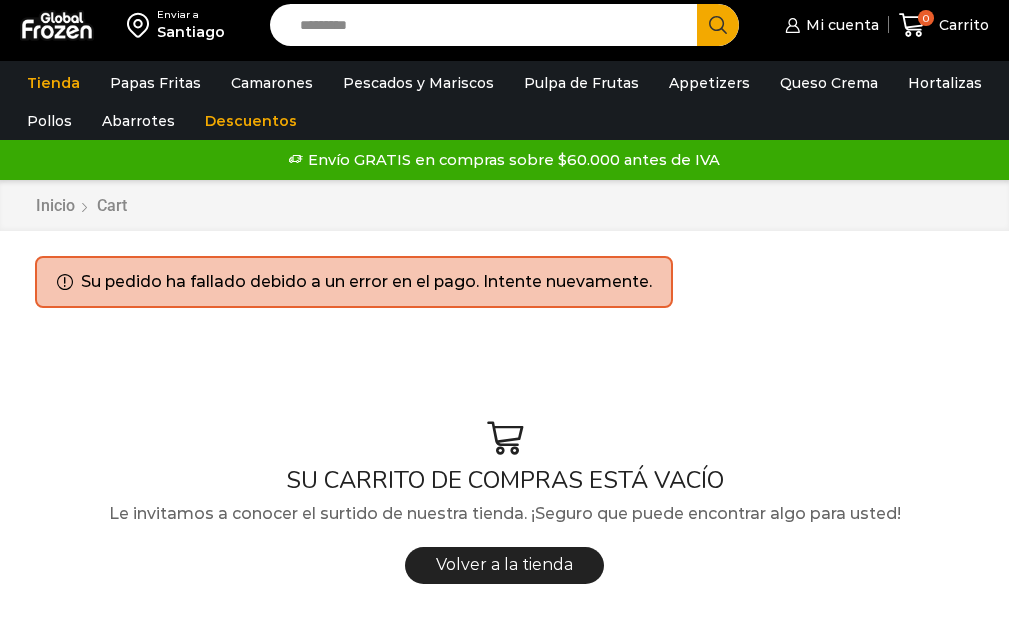 scroll, scrollTop: 0, scrollLeft: 0, axis: both 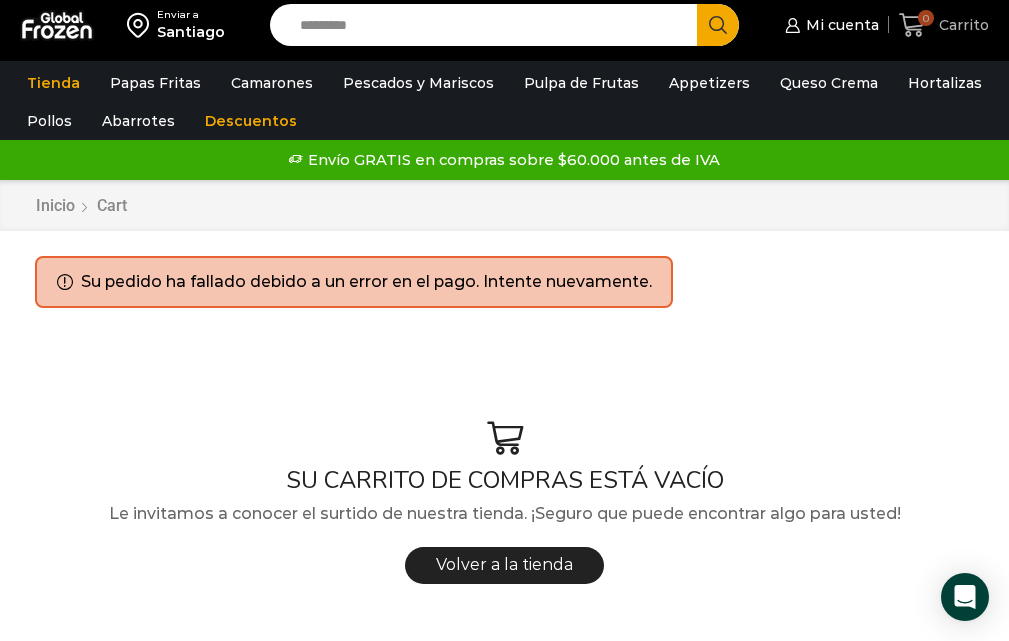 click on "0" at bounding box center [926, 18] 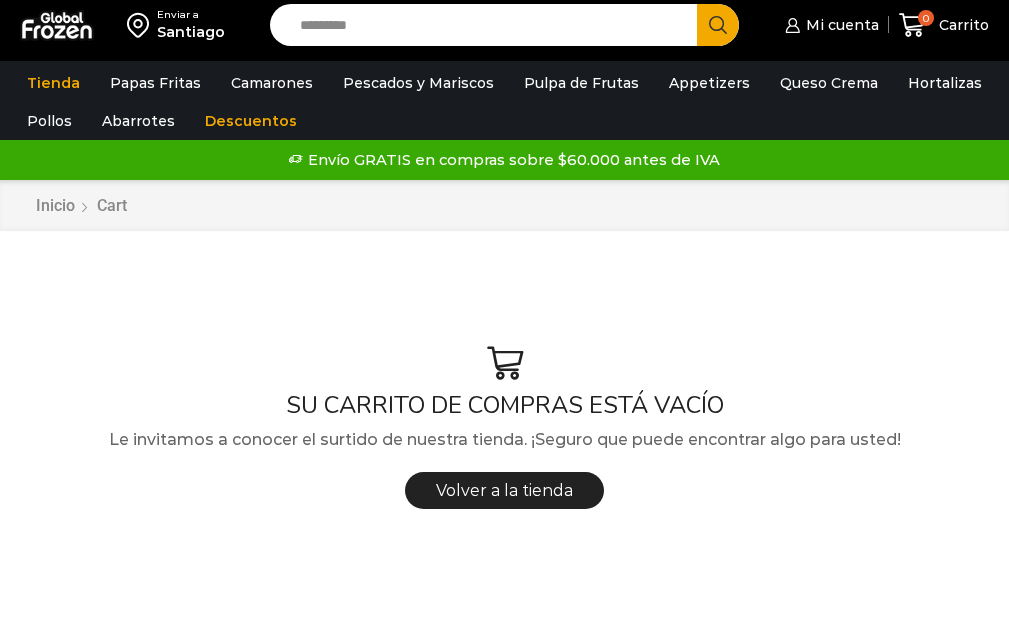 scroll, scrollTop: 0, scrollLeft: 0, axis: both 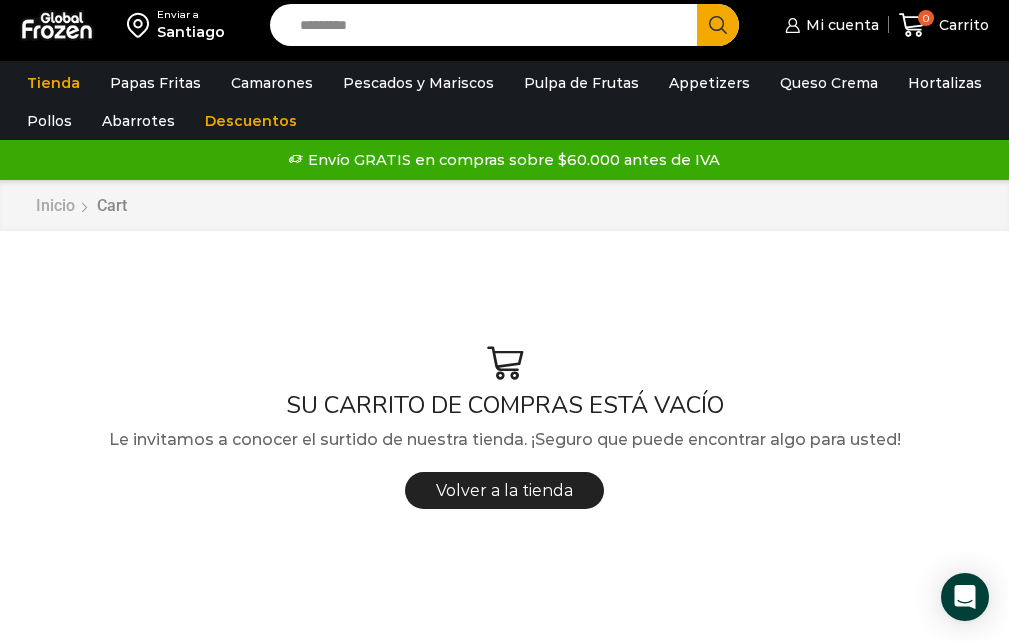 click on "Inicio" at bounding box center [55, 206] 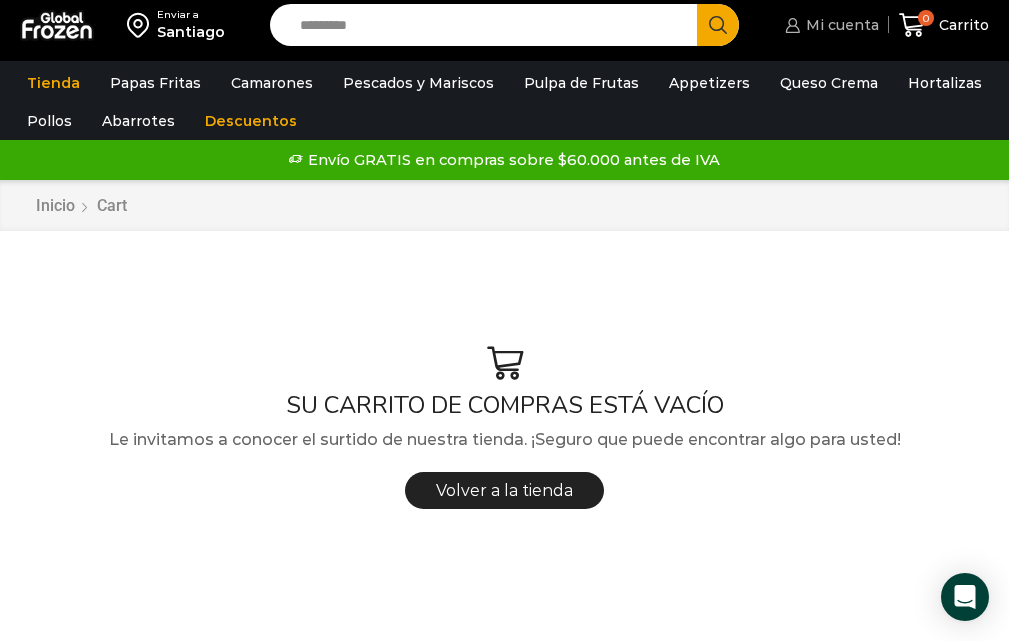 click on "Mi cuenta" at bounding box center [840, 25] 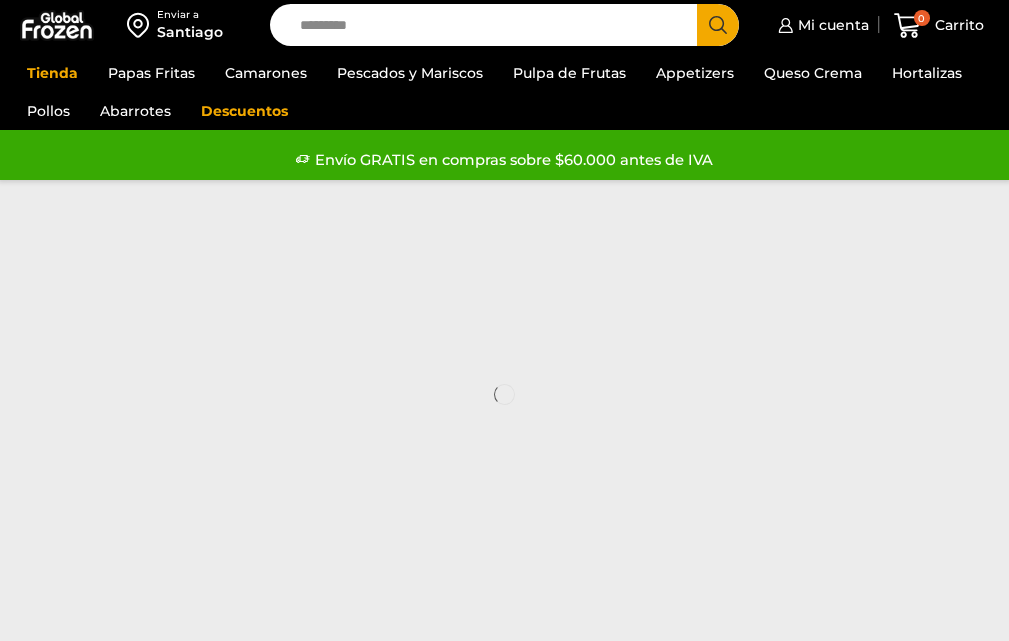 scroll, scrollTop: 0, scrollLeft: 0, axis: both 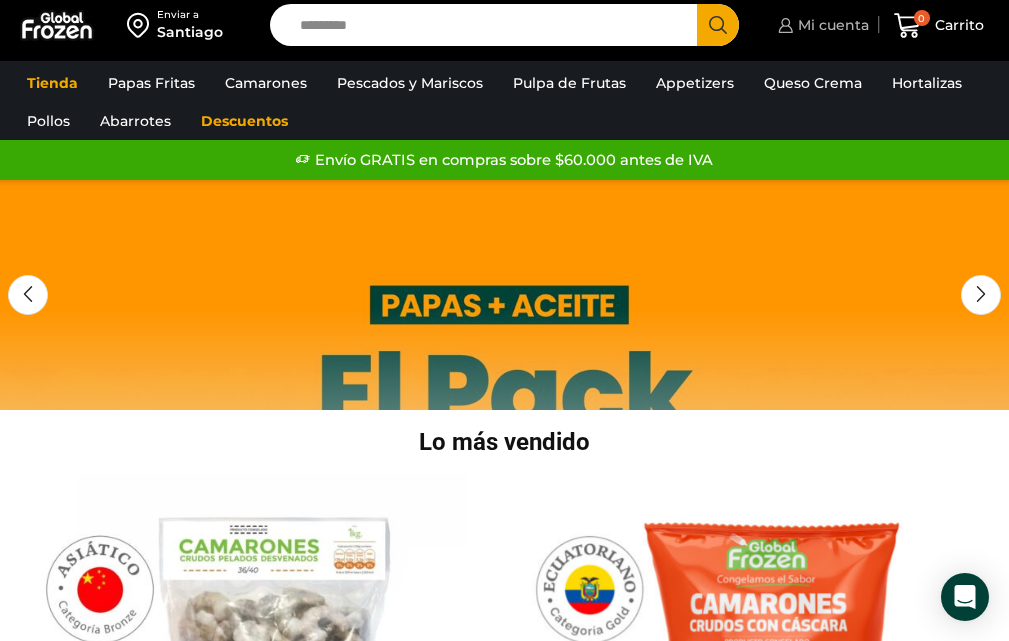 click on "Mi cuenta" at bounding box center (831, 25) 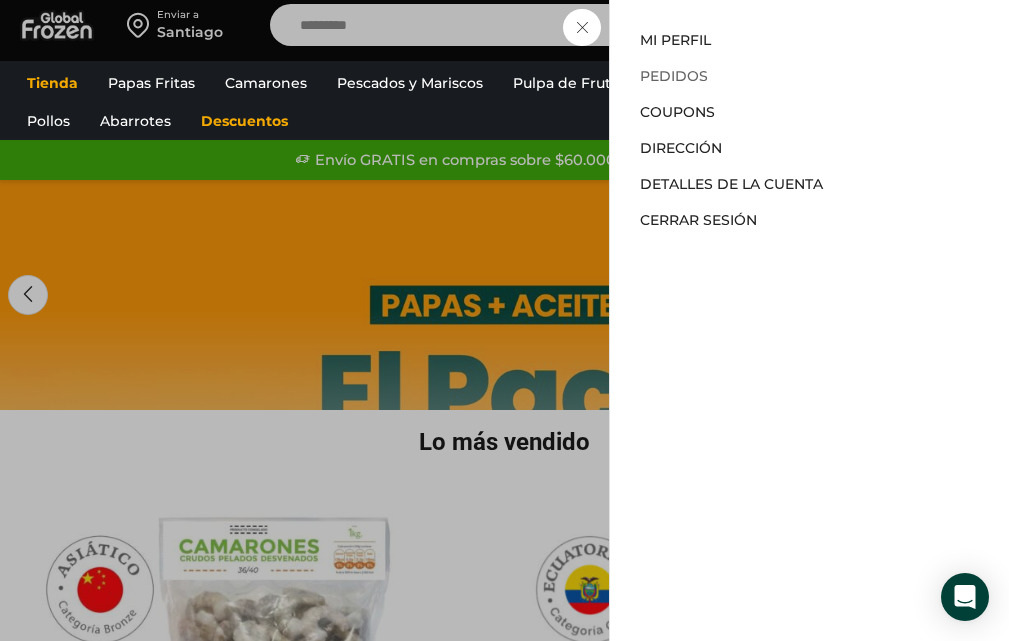 click on "Pedidos" at bounding box center [674, 76] 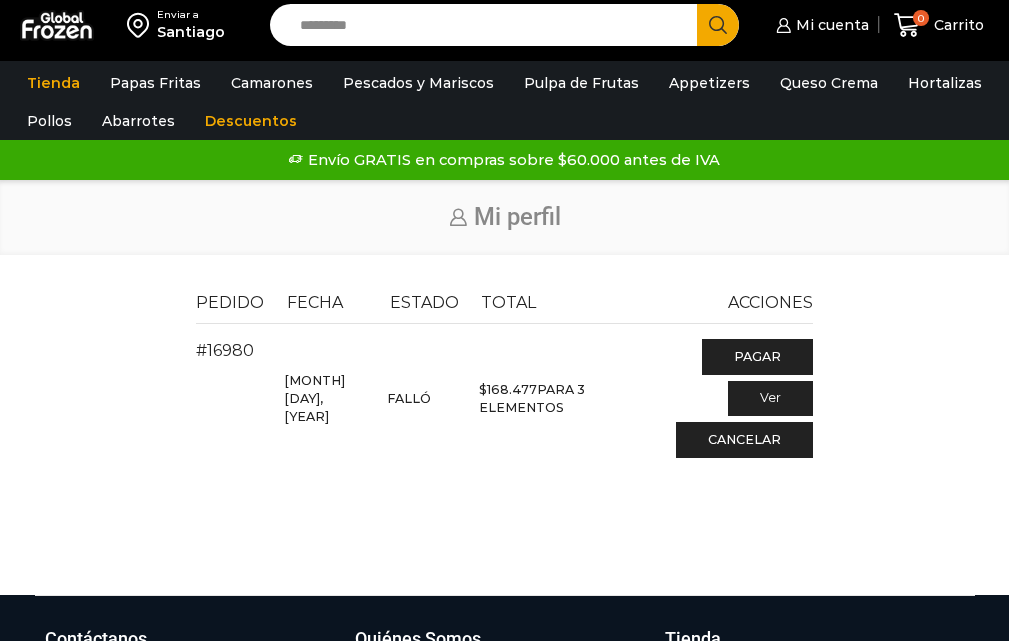 scroll, scrollTop: 0, scrollLeft: 0, axis: both 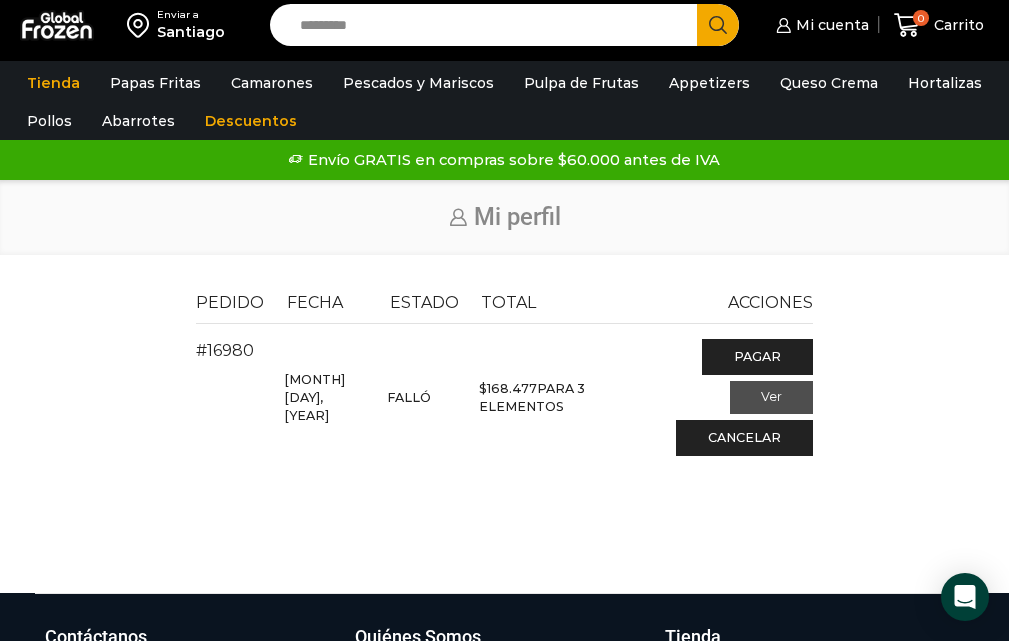 click on "Ver" at bounding box center [771, 398] 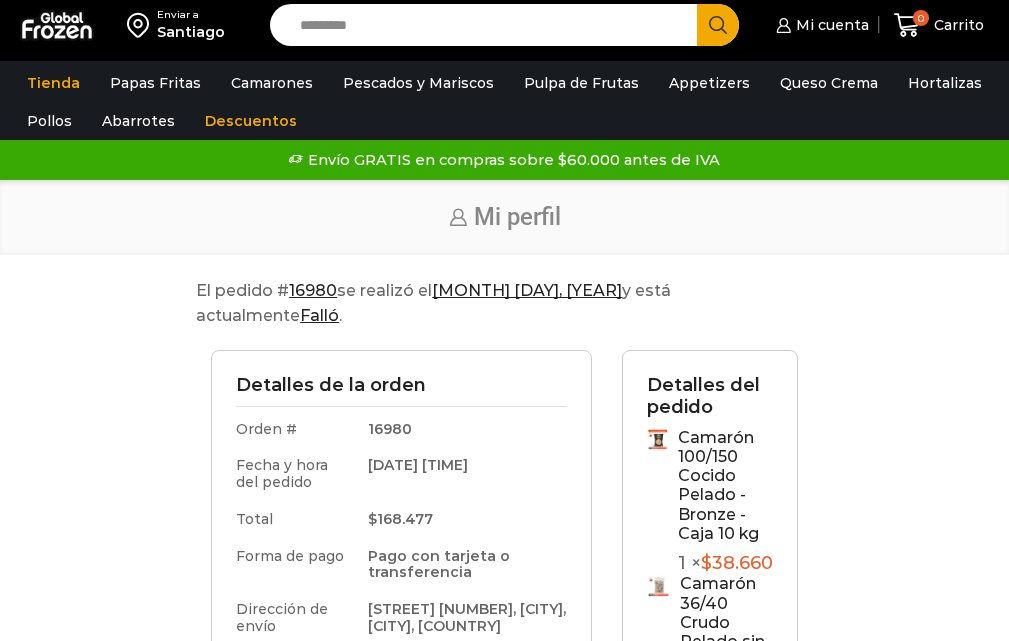scroll, scrollTop: 0, scrollLeft: 0, axis: both 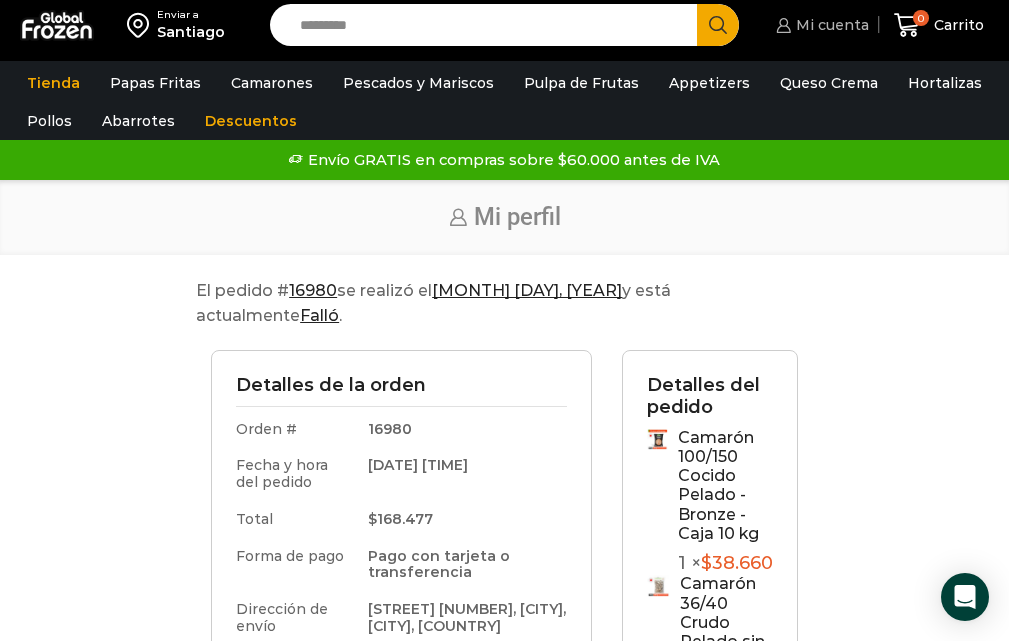 click on "Mi cuenta" at bounding box center [830, 25] 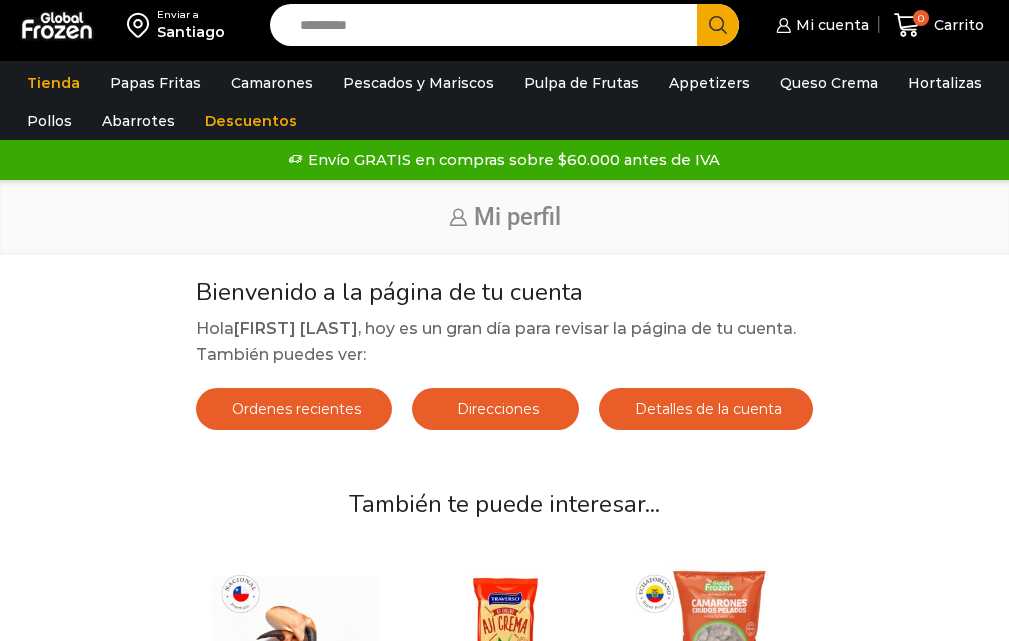 scroll, scrollTop: 0, scrollLeft: 0, axis: both 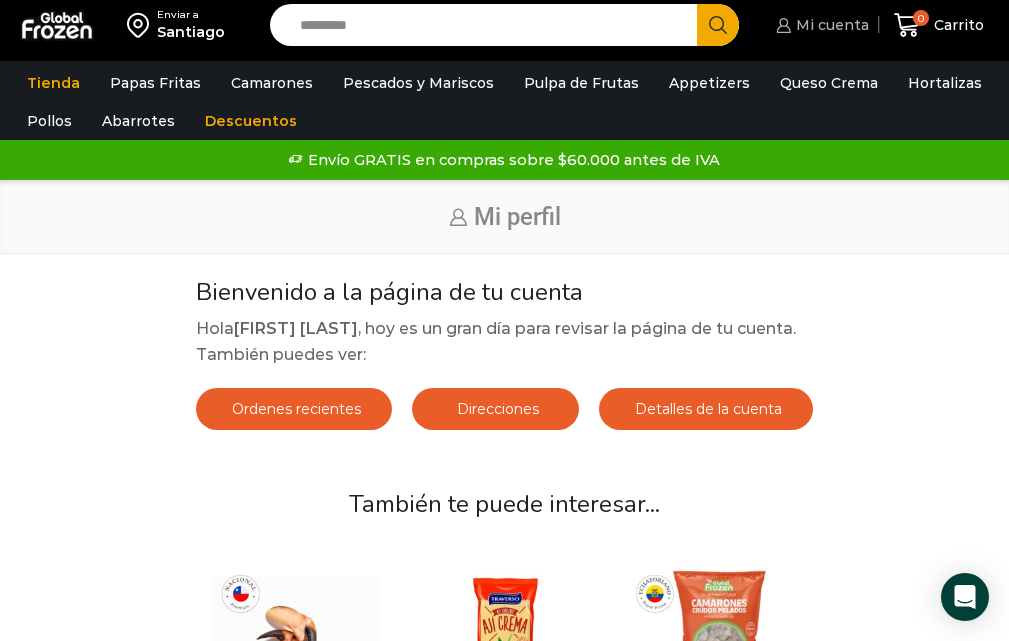 click on "Mi cuenta" at bounding box center [830, 25] 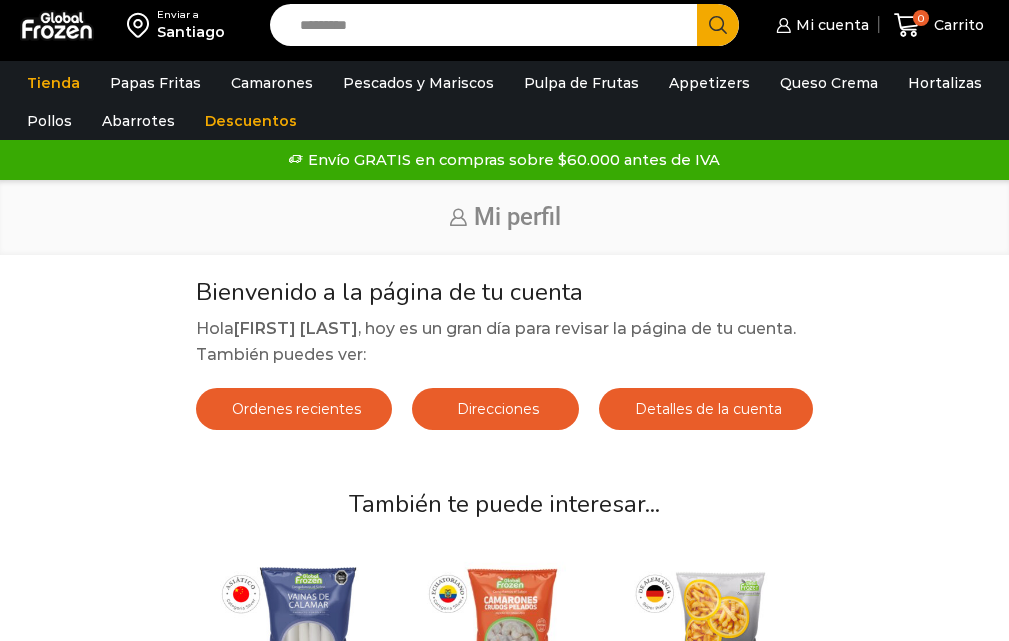 scroll, scrollTop: 0, scrollLeft: 0, axis: both 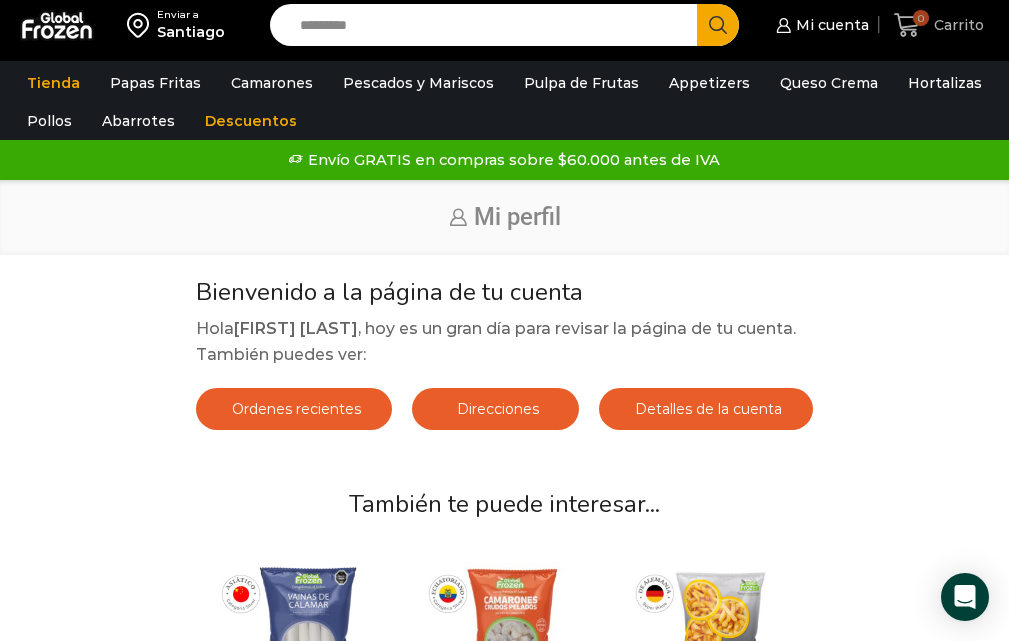 click on "Carrito" at bounding box center (956, 25) 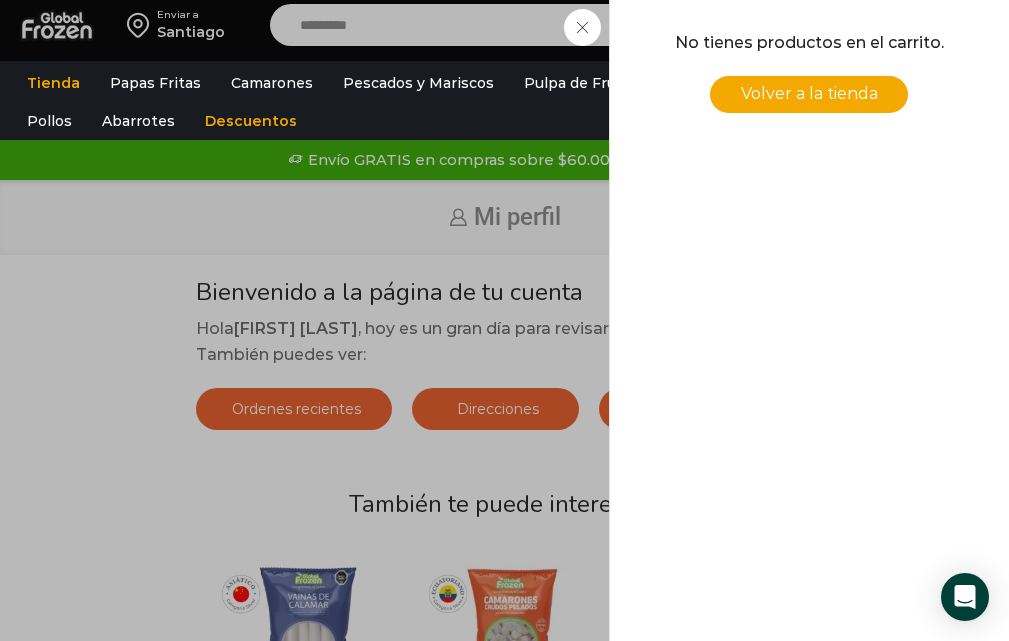 click on "0
Carrito
0
0
Shopping Cart
No tienes productos en el carrito.
Volver a la tienda
Shopping cart                     (0)
Subtotal $ 0 $ 0" at bounding box center (939, 25) 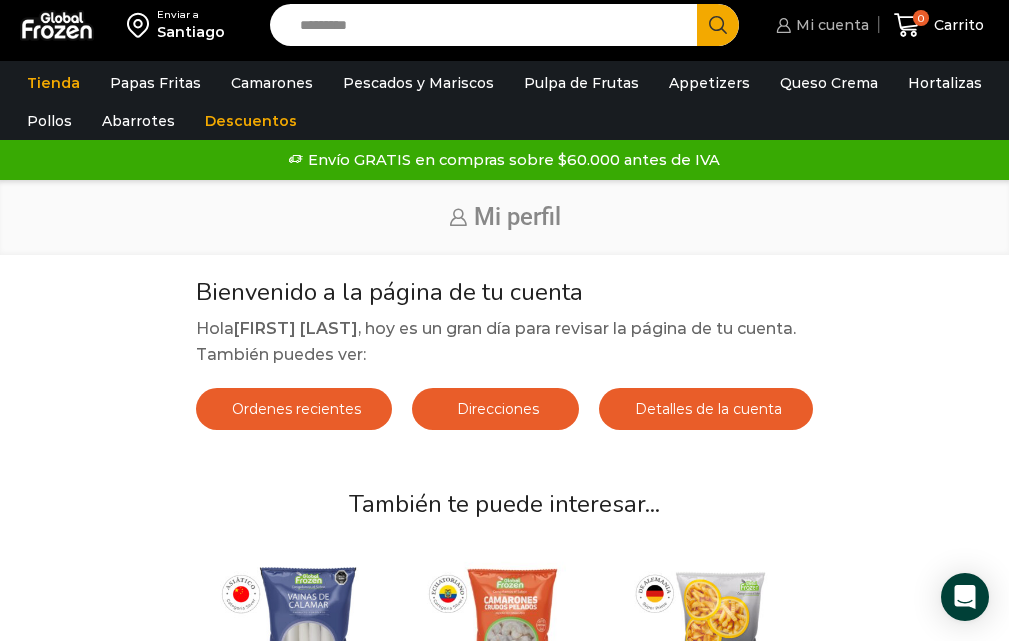click 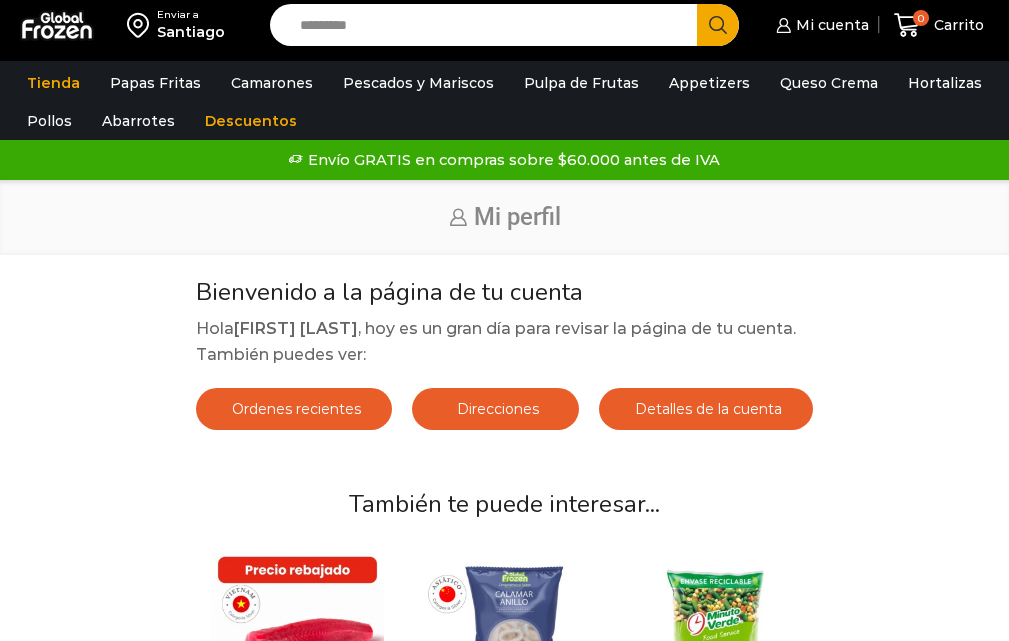 scroll, scrollTop: 0, scrollLeft: 0, axis: both 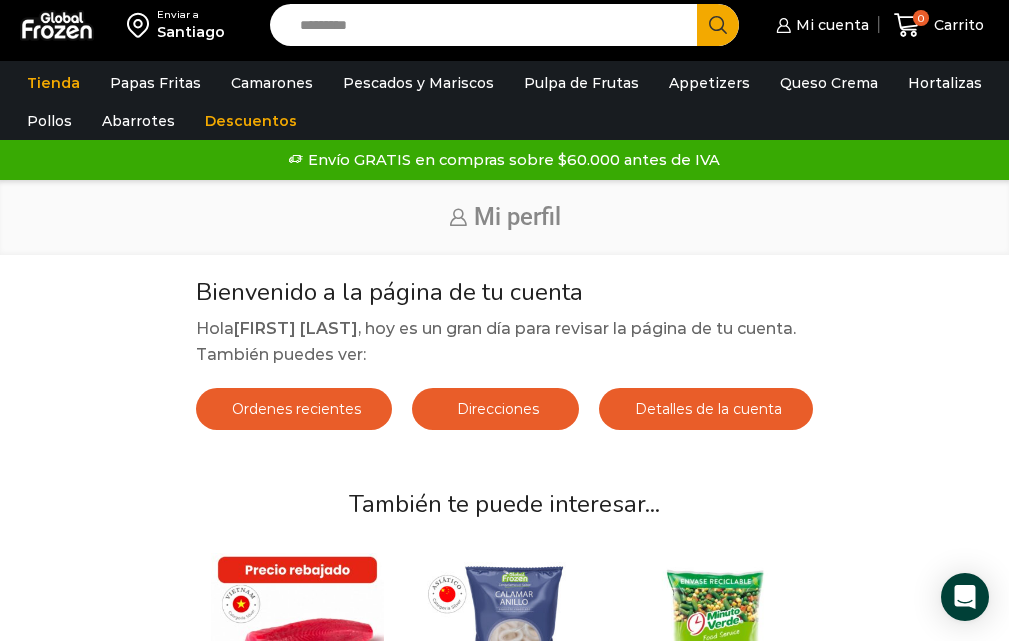 drag, startPoint x: 783, startPoint y: 21, endPoint x: 920, endPoint y: 327, distance: 335.26855 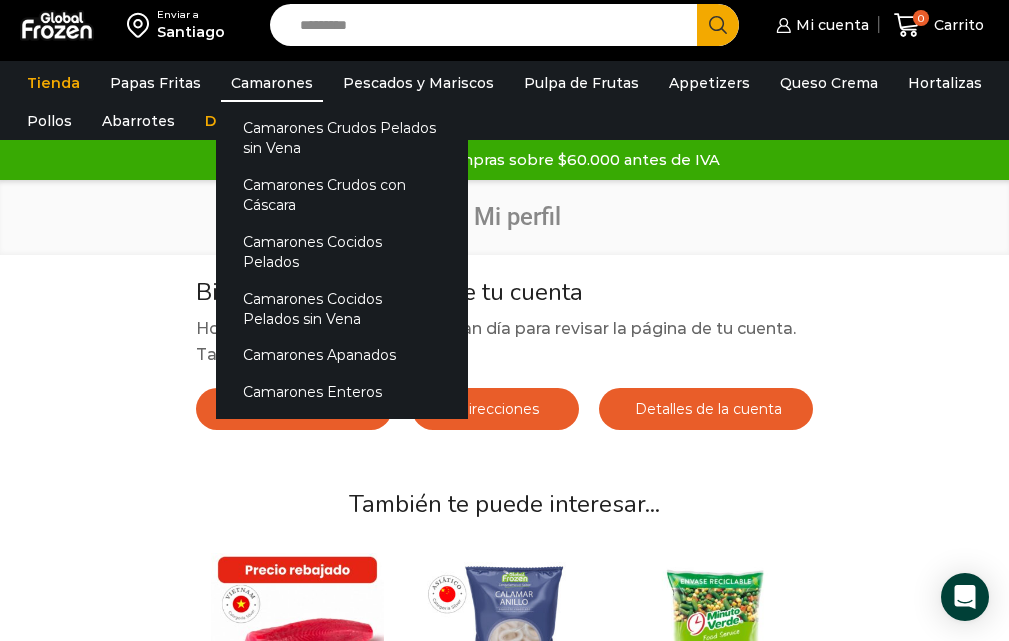 click on "Camarones" at bounding box center (272, 83) 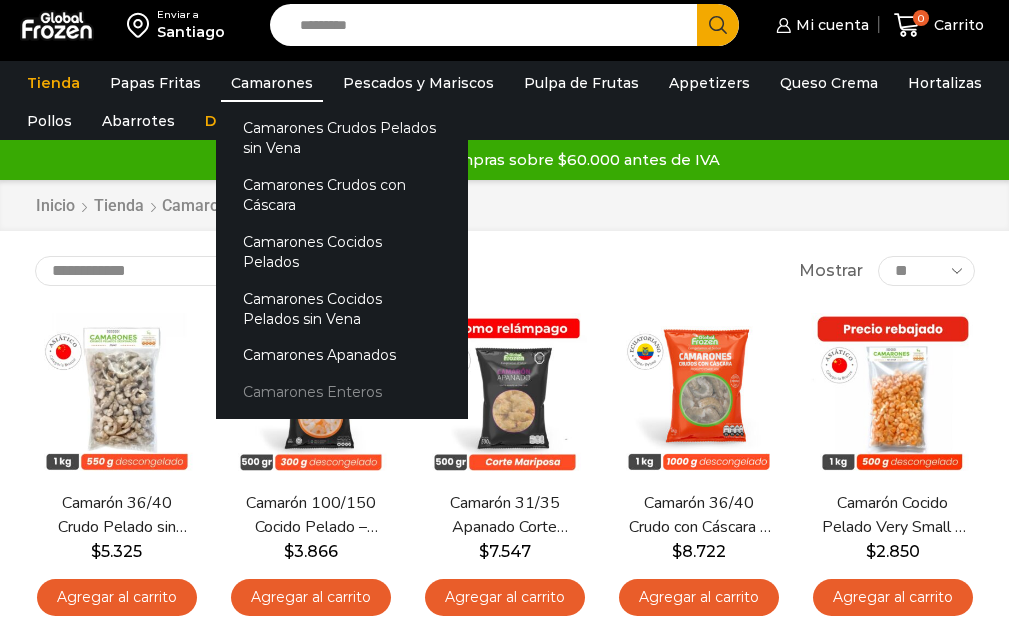 scroll, scrollTop: 0, scrollLeft: 0, axis: both 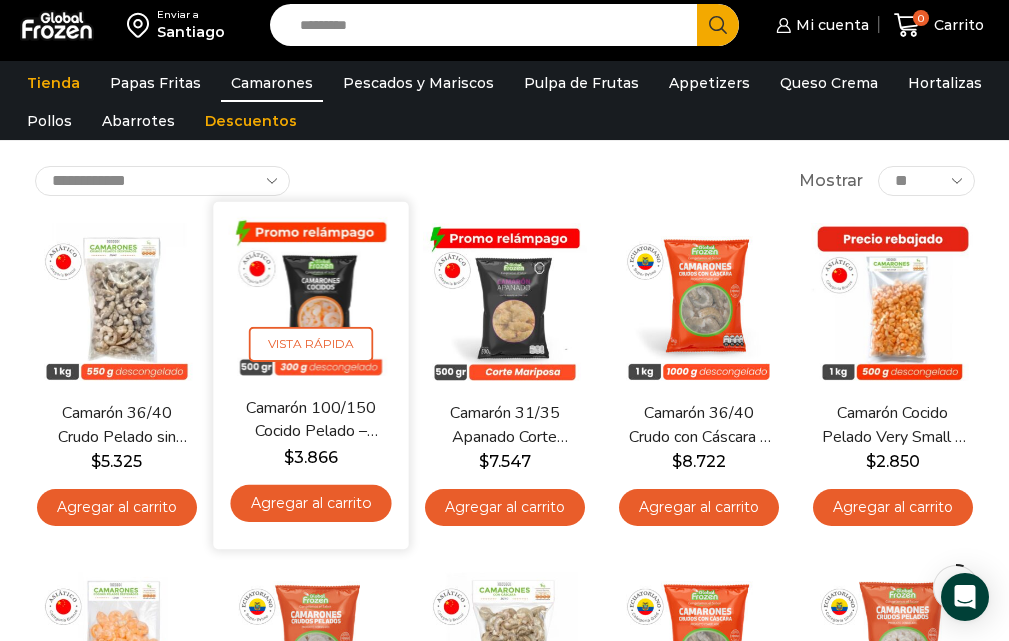 click on "Agregar al carrito" at bounding box center (310, 503) 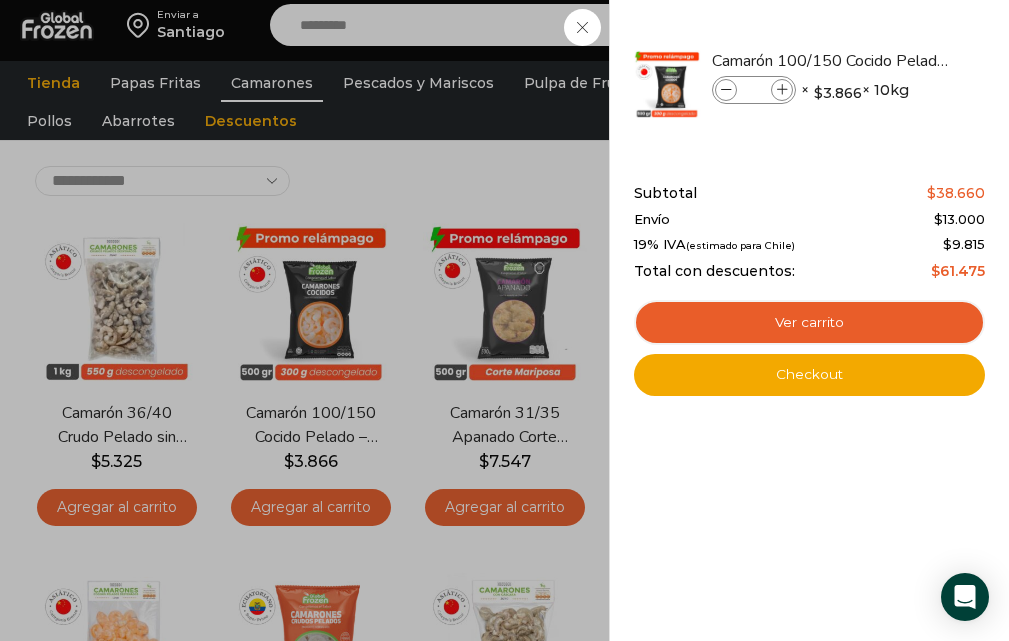 click on "1
Carrito
1
1
Shopping Cart
*" at bounding box center [939, 25] 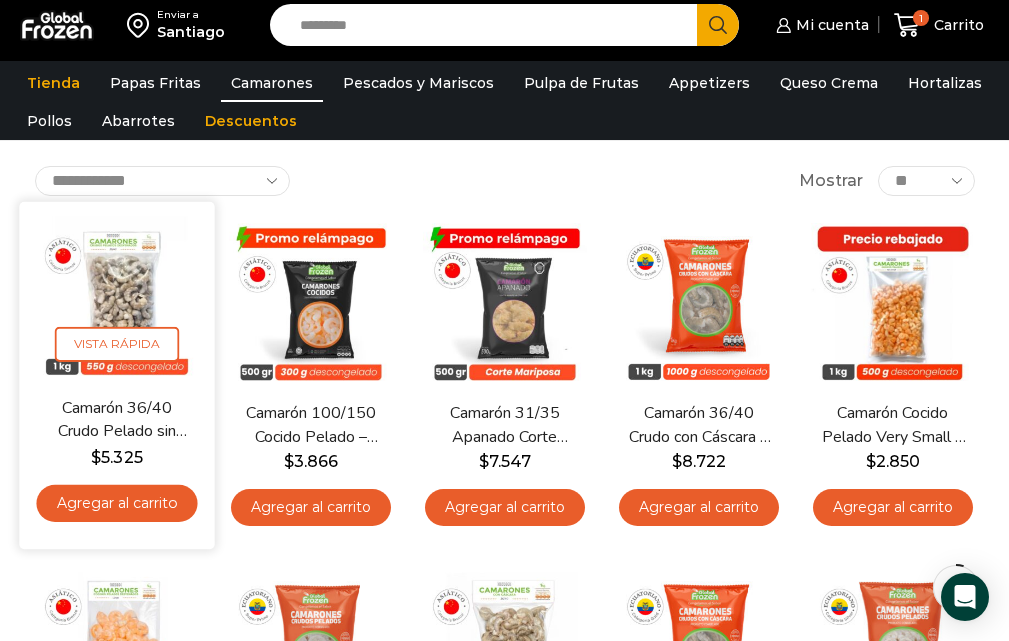 click on "Agregar al carrito" at bounding box center (116, 503) 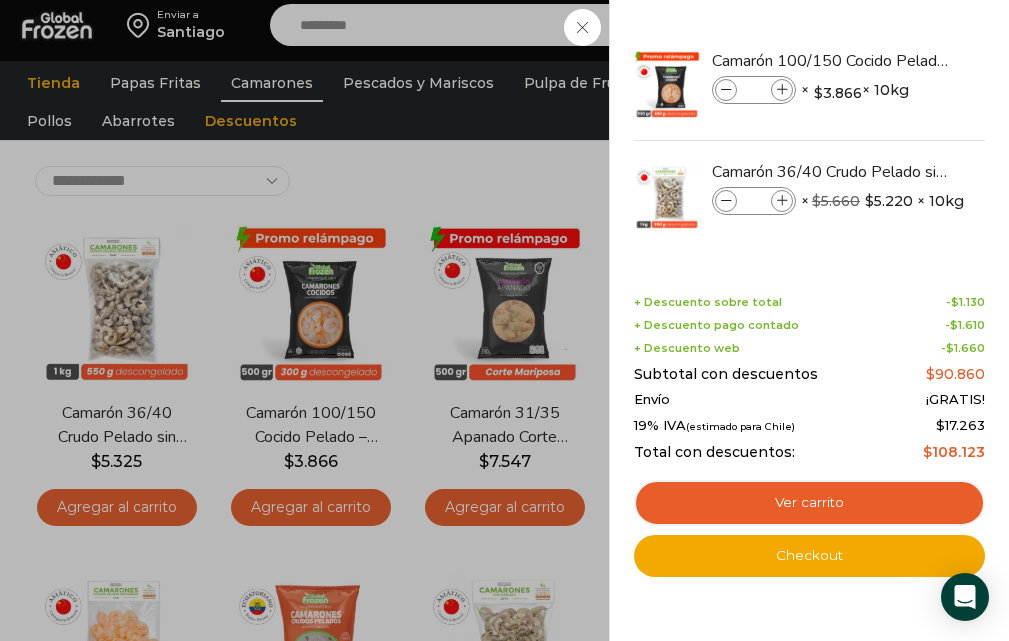 click on "2
Carrito
2
2
Shopping Cart
*" at bounding box center [939, 25] 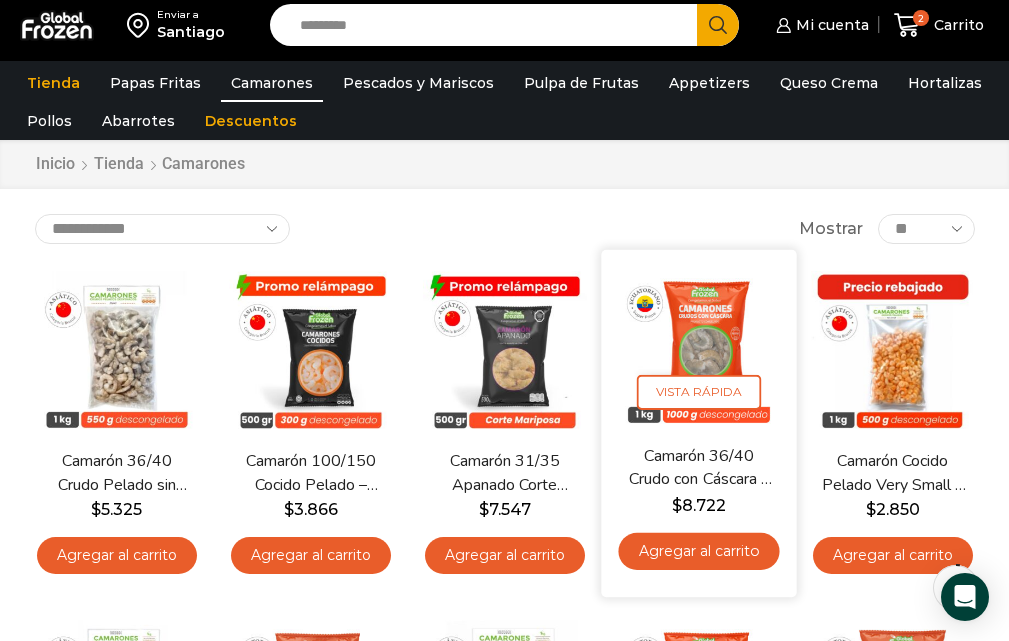 scroll, scrollTop: 0, scrollLeft: 0, axis: both 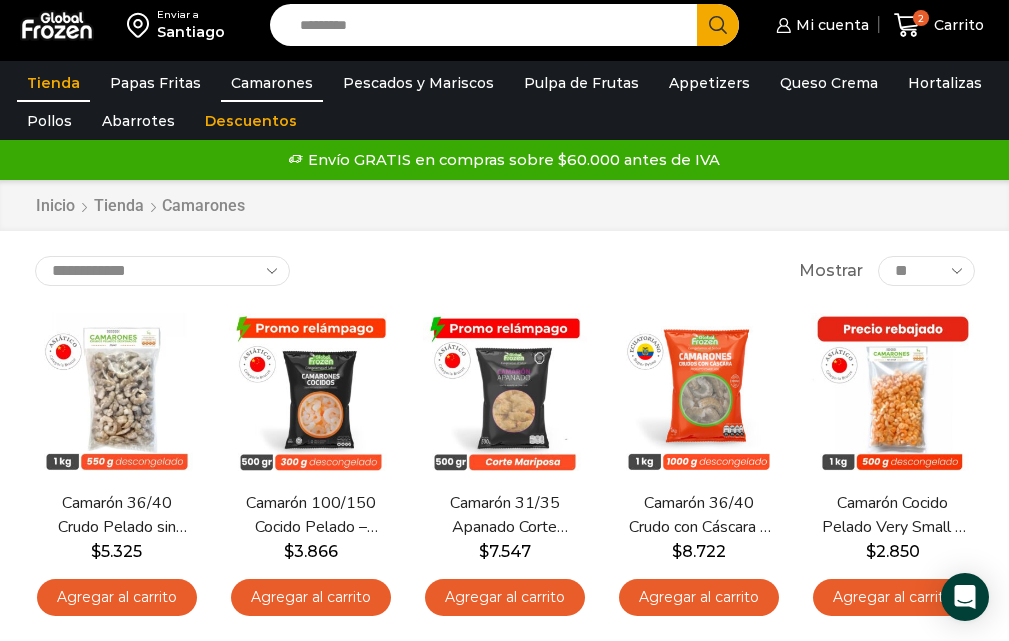 click on "Tienda" at bounding box center (53, 83) 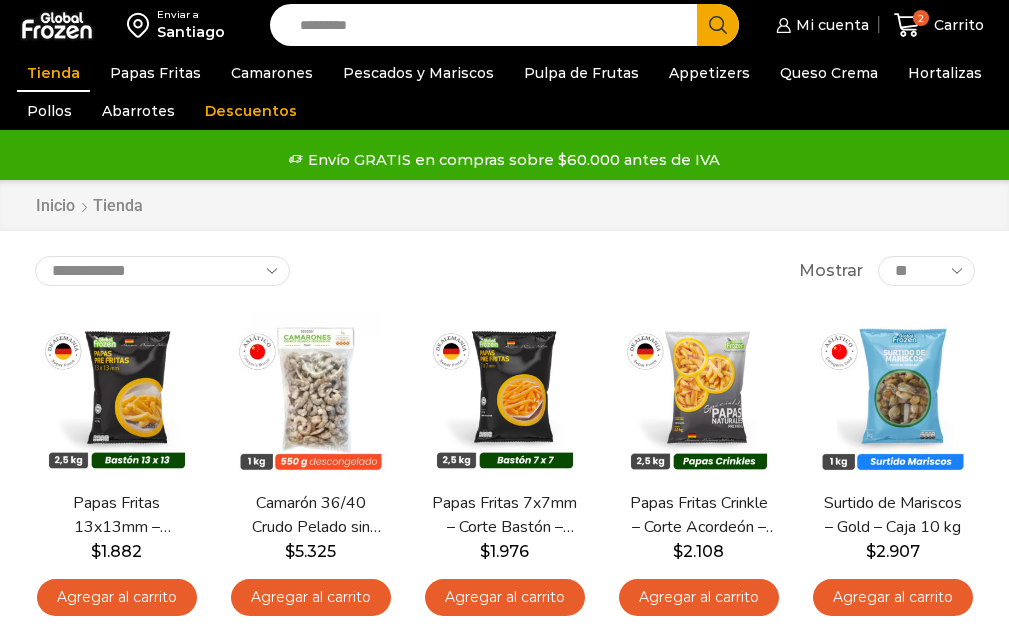 scroll, scrollTop: 0, scrollLeft: 0, axis: both 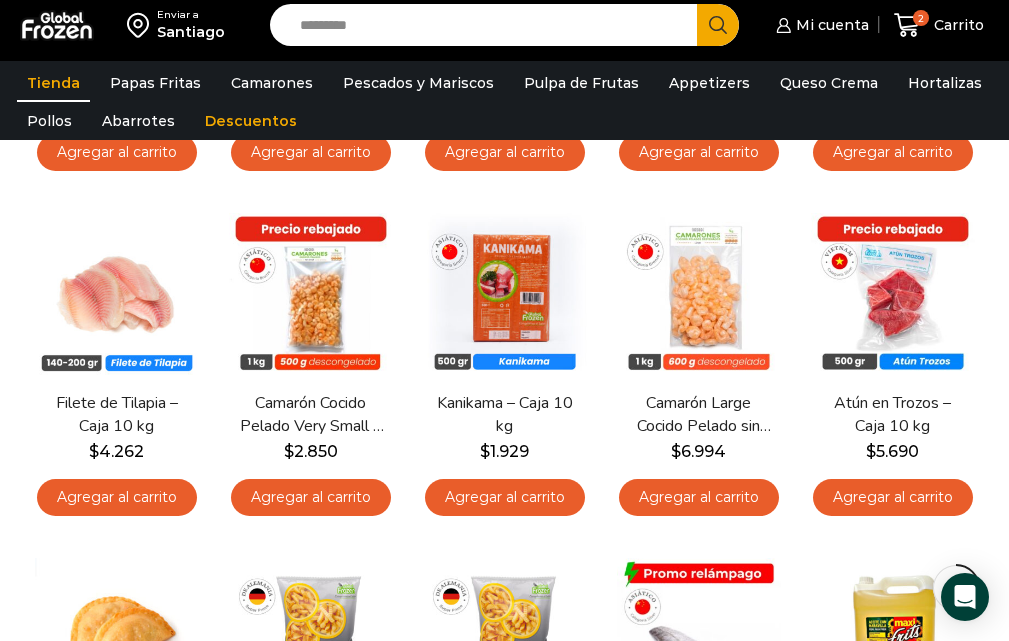 click on "Agregar al carrito" at bounding box center (893, 497) 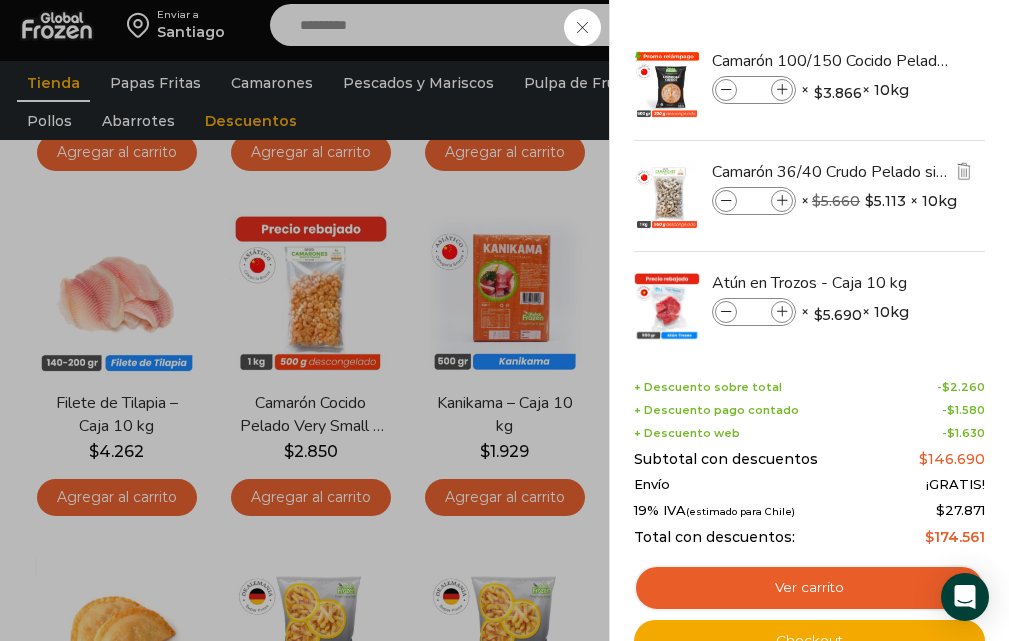 click at bounding box center [726, 201] 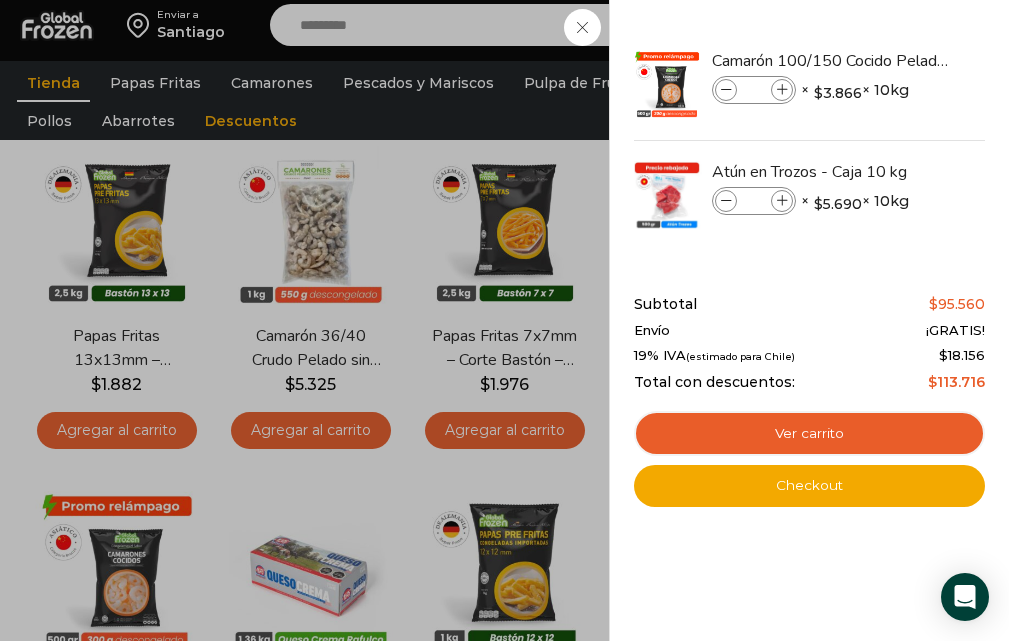 scroll, scrollTop: 300, scrollLeft: 0, axis: vertical 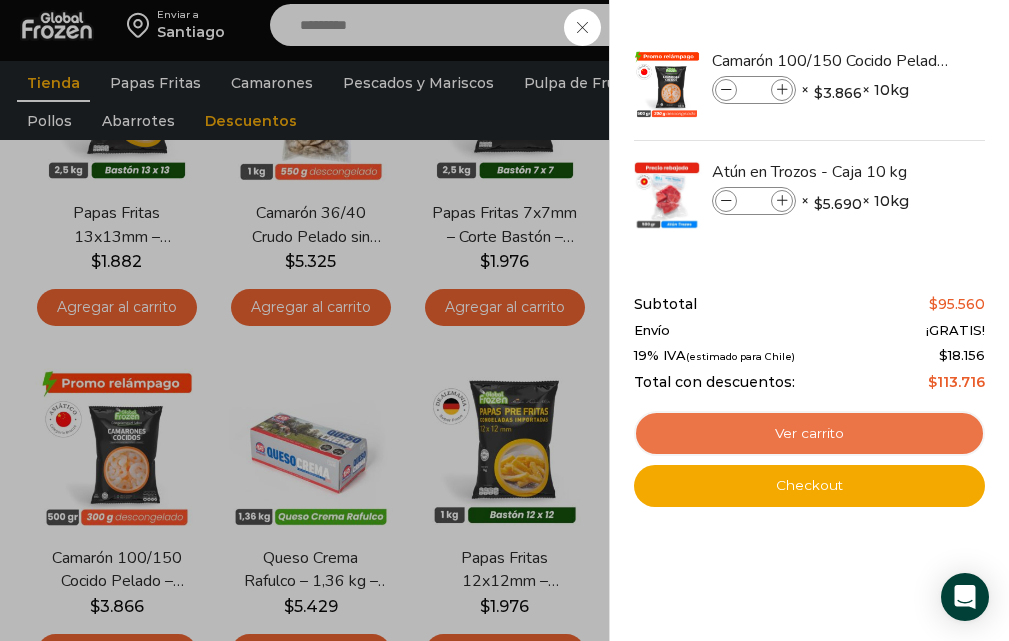 click on "Ver carrito" at bounding box center [809, 434] 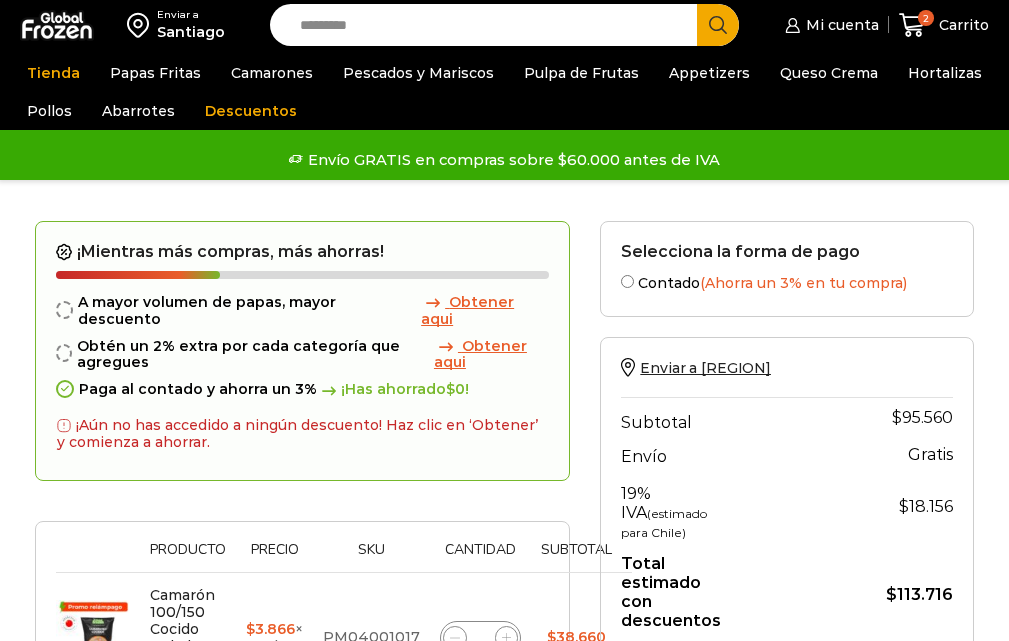 scroll, scrollTop: 0, scrollLeft: 0, axis: both 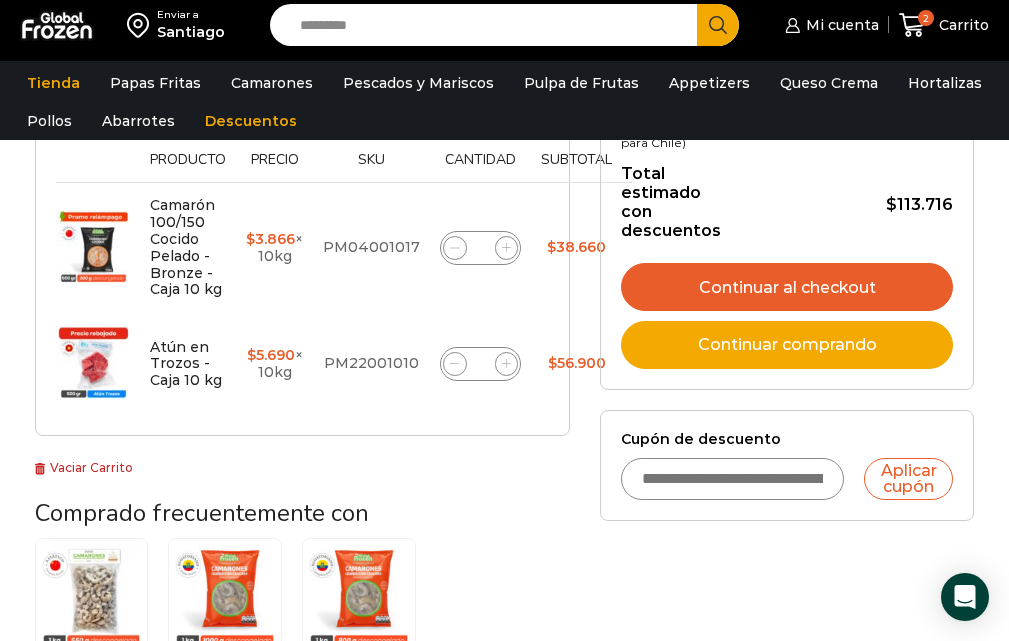 click on "Cupón de descuento" at bounding box center (732, 479) 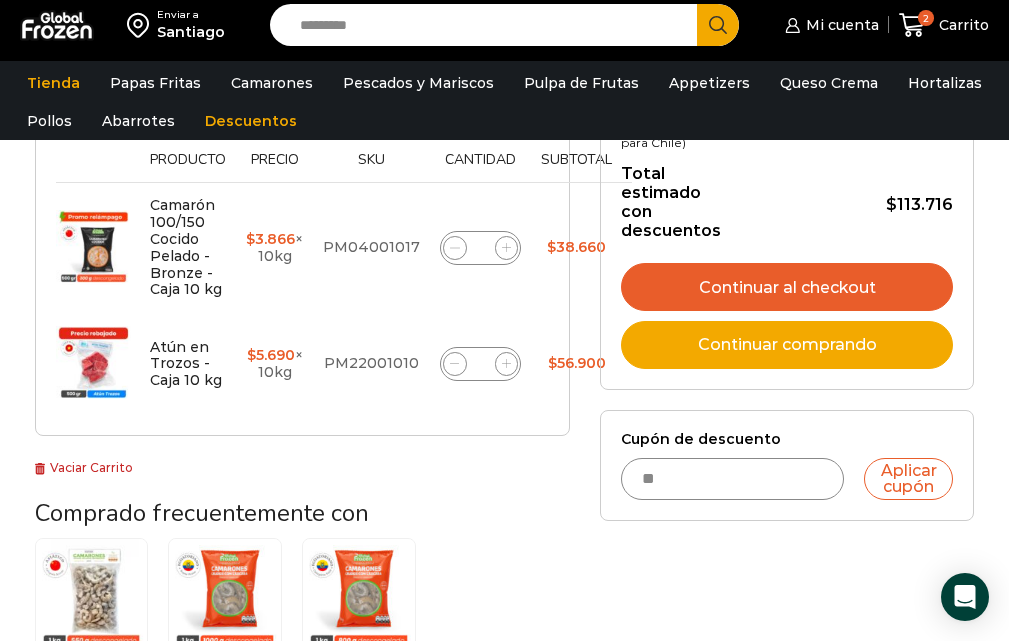 type on "*" 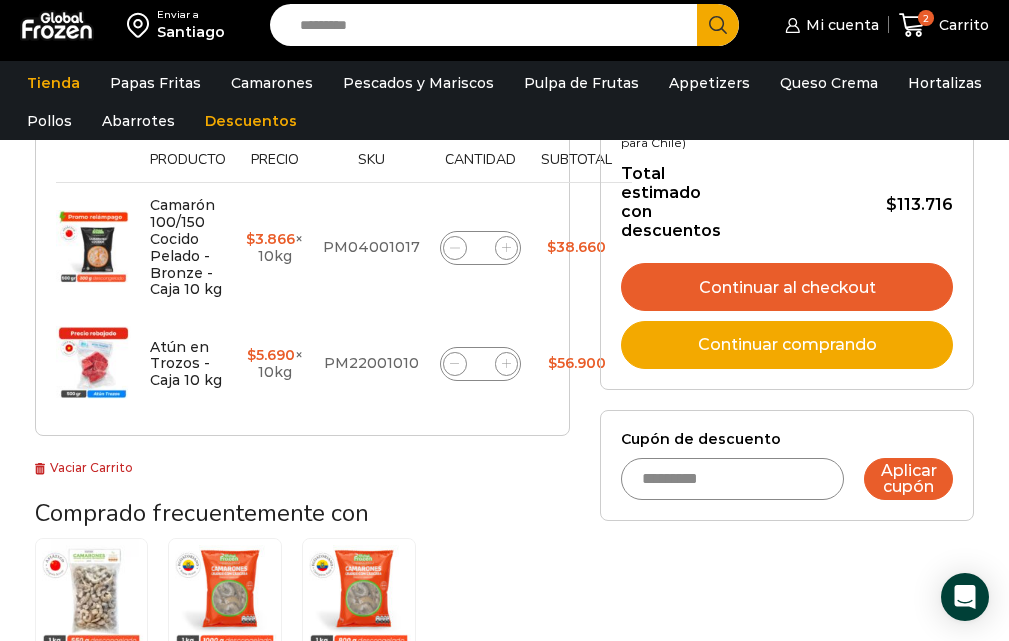 type on "*********" 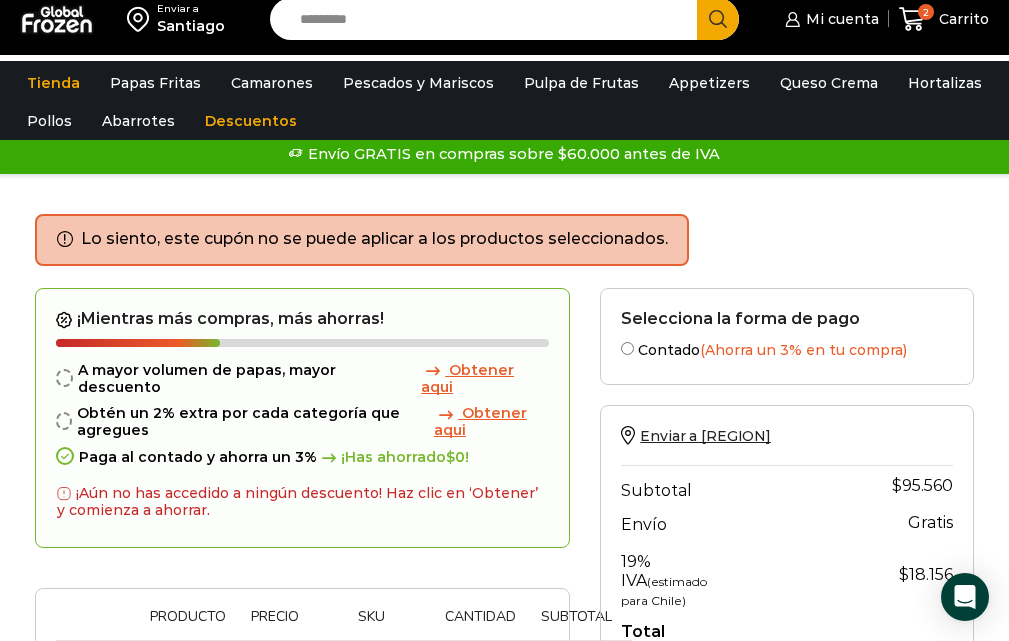 scroll, scrollTop: 64, scrollLeft: 0, axis: vertical 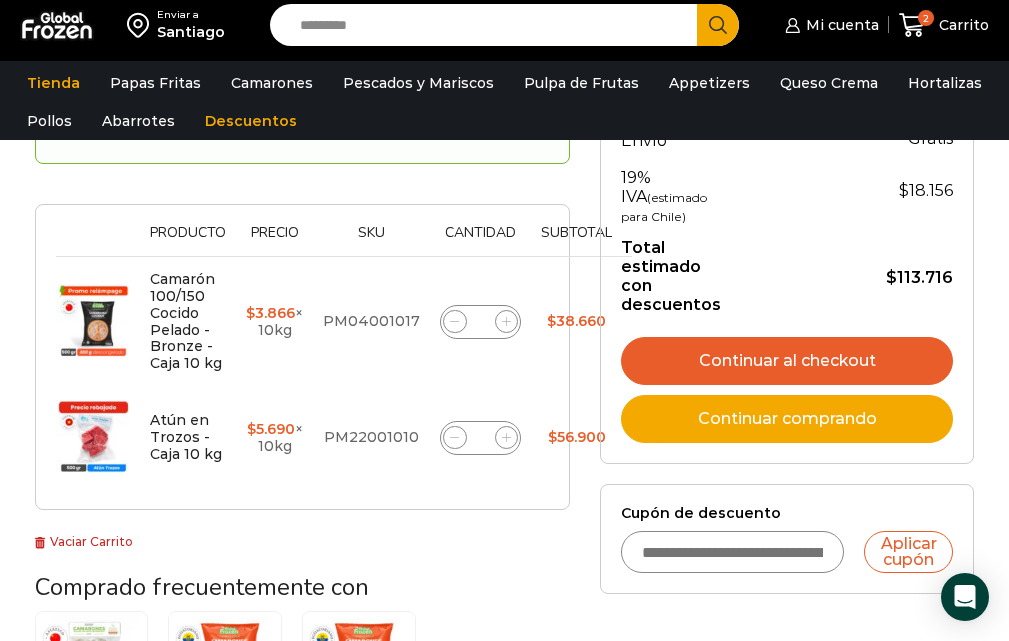 click on "Continuar al checkout" at bounding box center [787, 361] 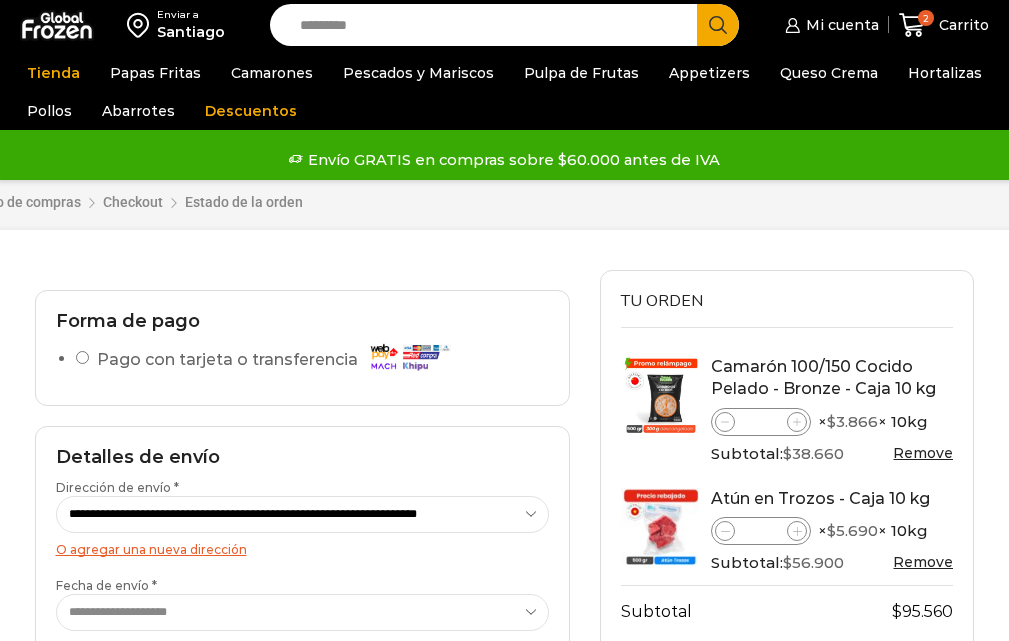 scroll, scrollTop: 0, scrollLeft: 0, axis: both 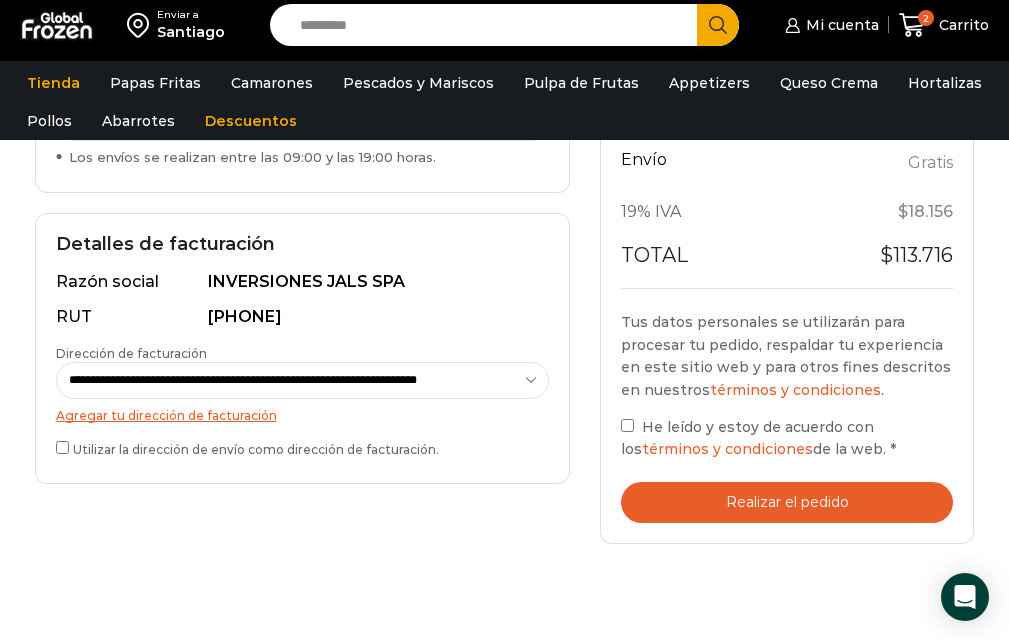click on "Realizar el pedido" at bounding box center (787, 502) 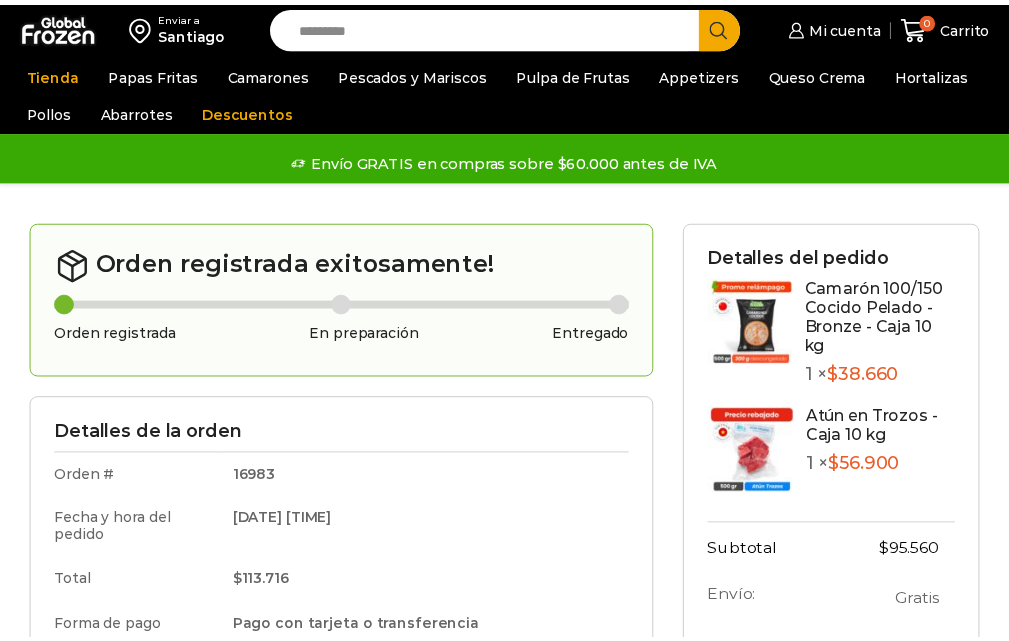 scroll, scrollTop: 0, scrollLeft: 0, axis: both 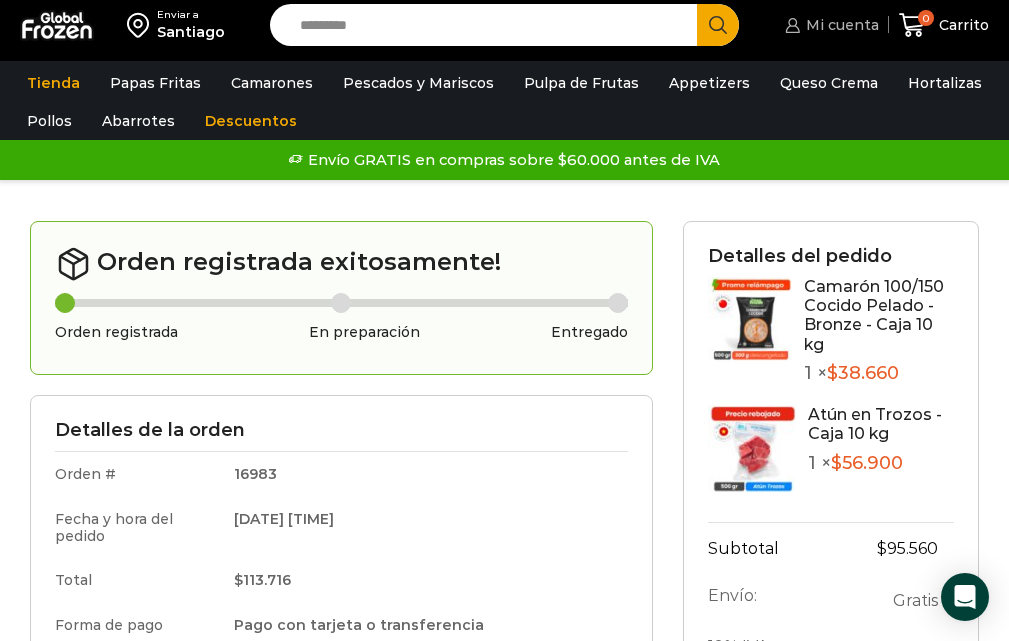 click 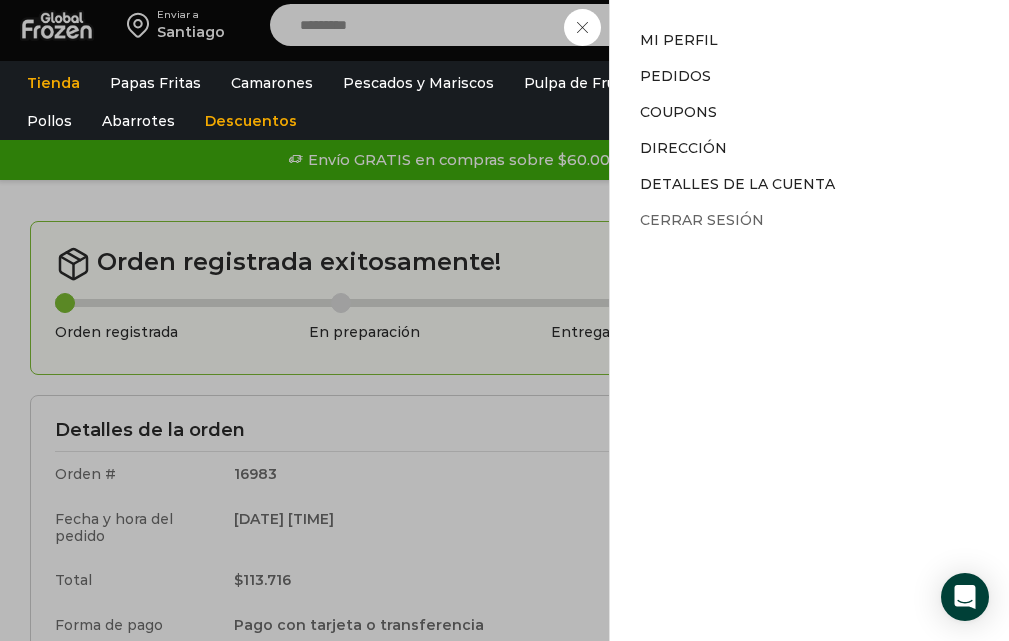 click on "Cerrar sesión" at bounding box center (702, 220) 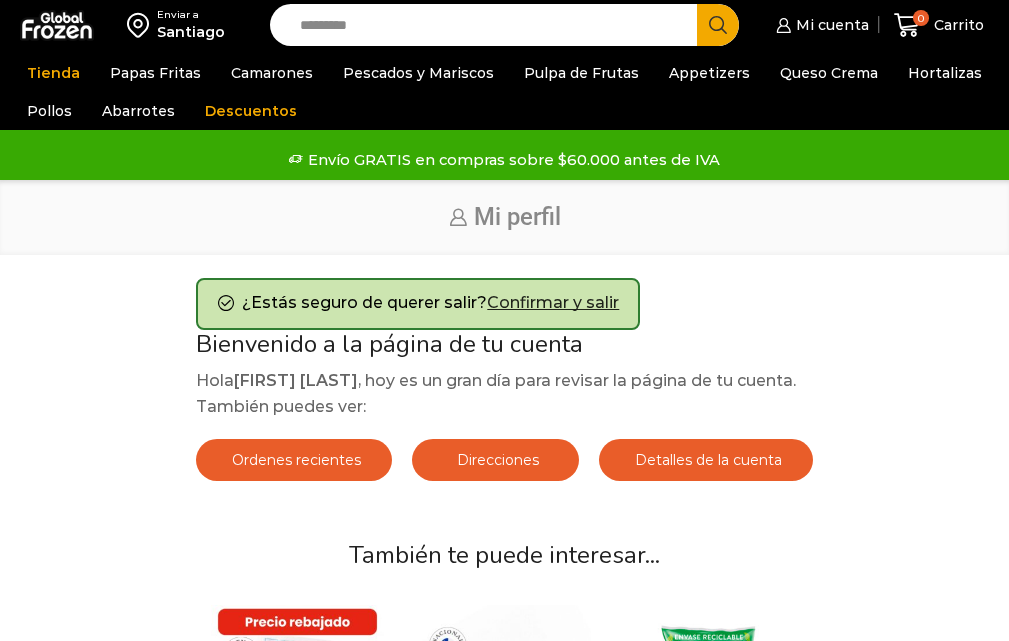 scroll, scrollTop: 0, scrollLeft: 0, axis: both 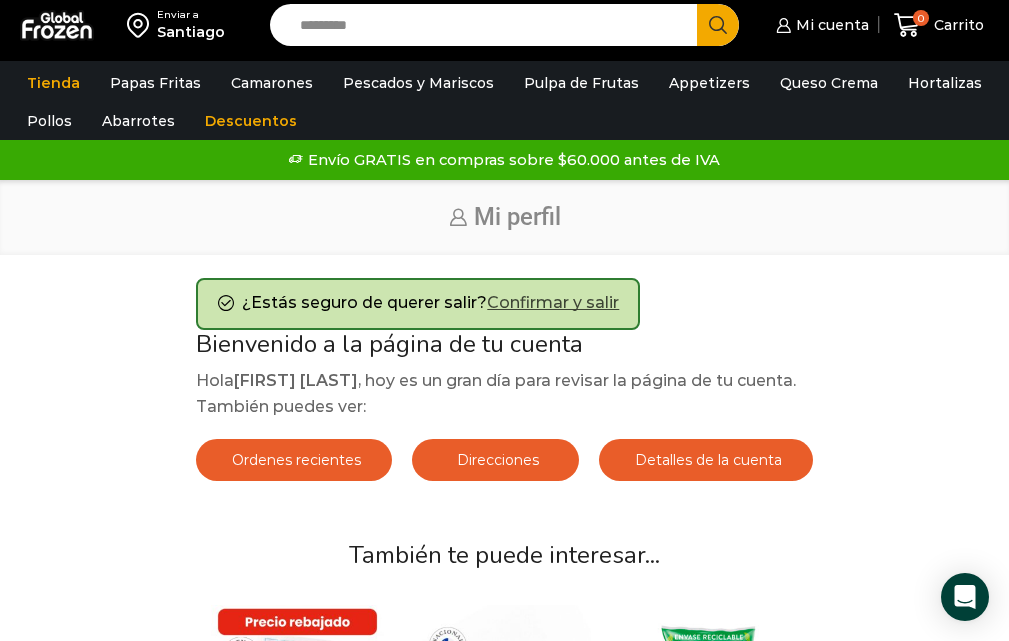 click on "Confirmar y salir" at bounding box center (553, 302) 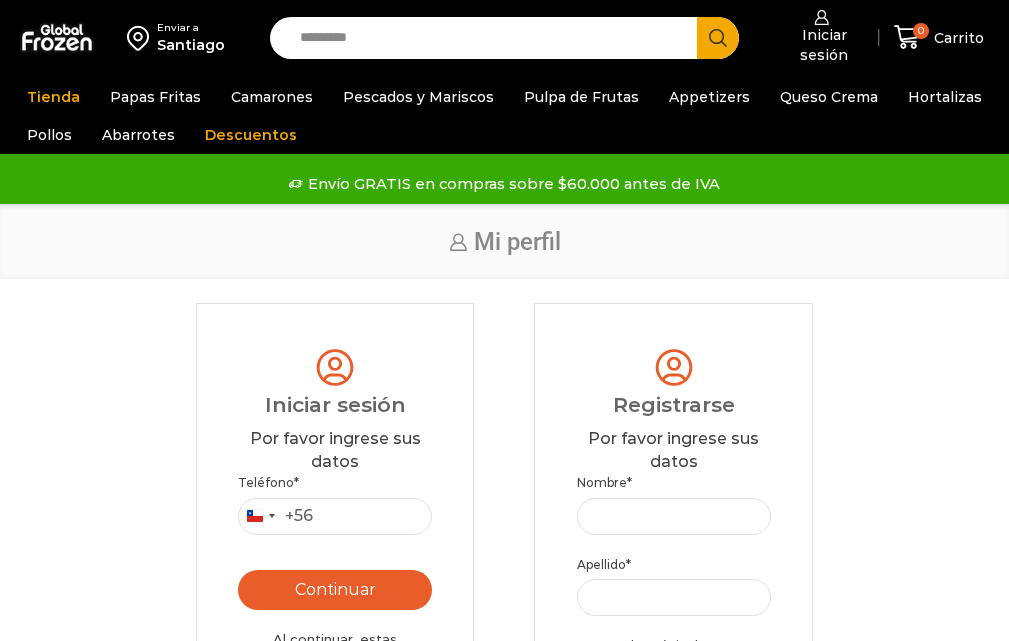 scroll, scrollTop: 0, scrollLeft: 0, axis: both 